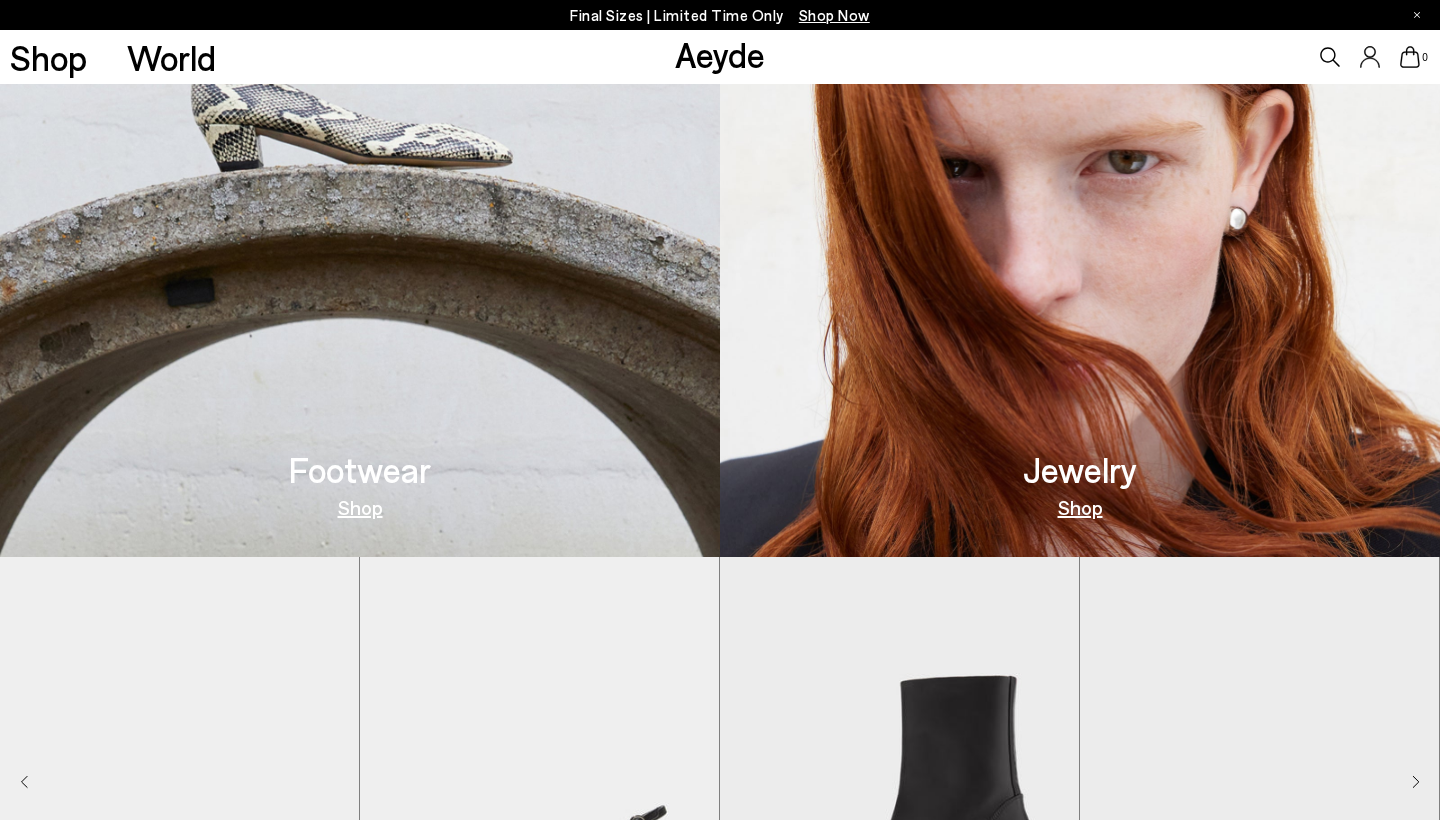 scroll, scrollTop: 1091, scrollLeft: 0, axis: vertical 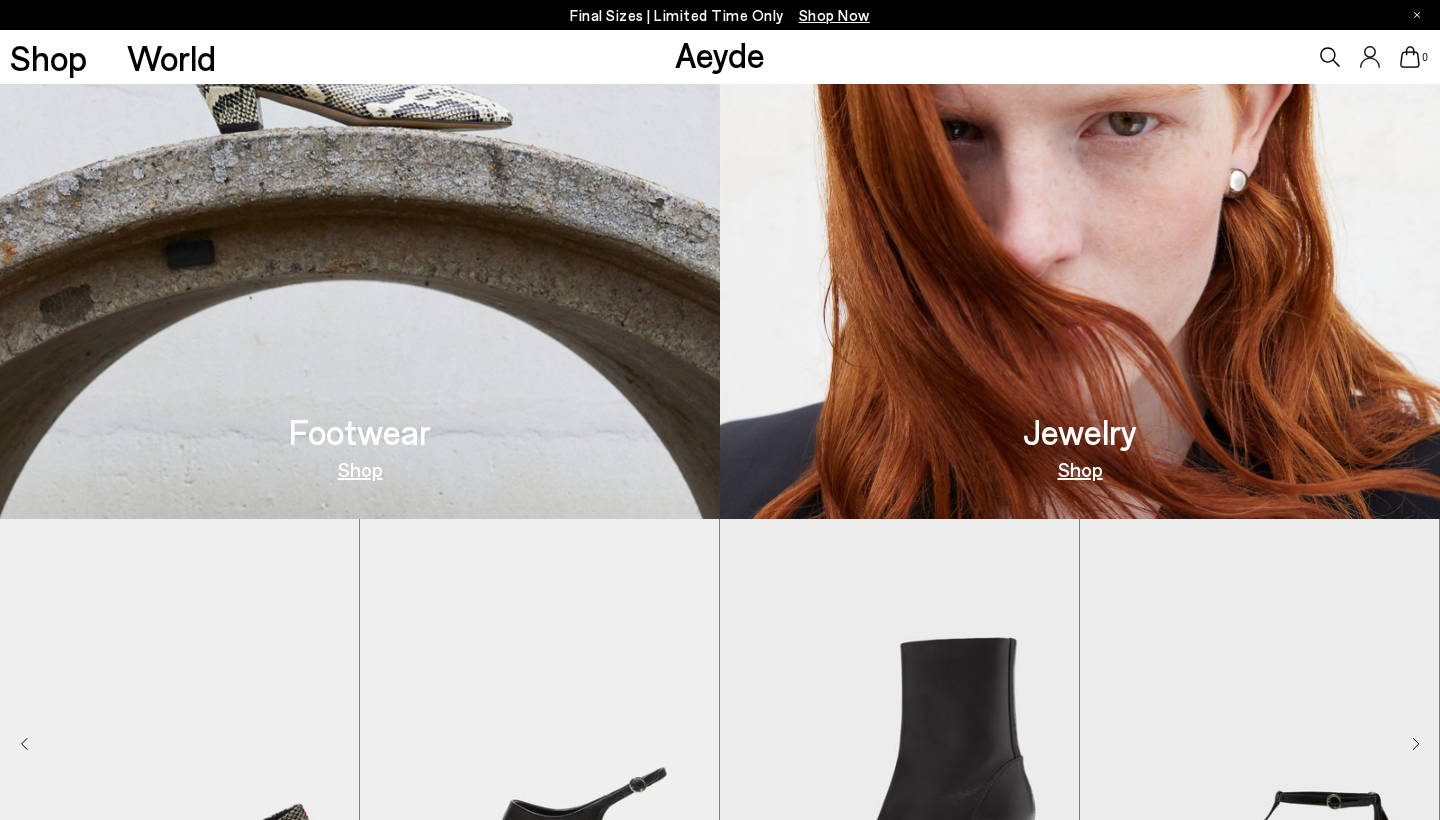 click on "Shop" at bounding box center [360, 469] 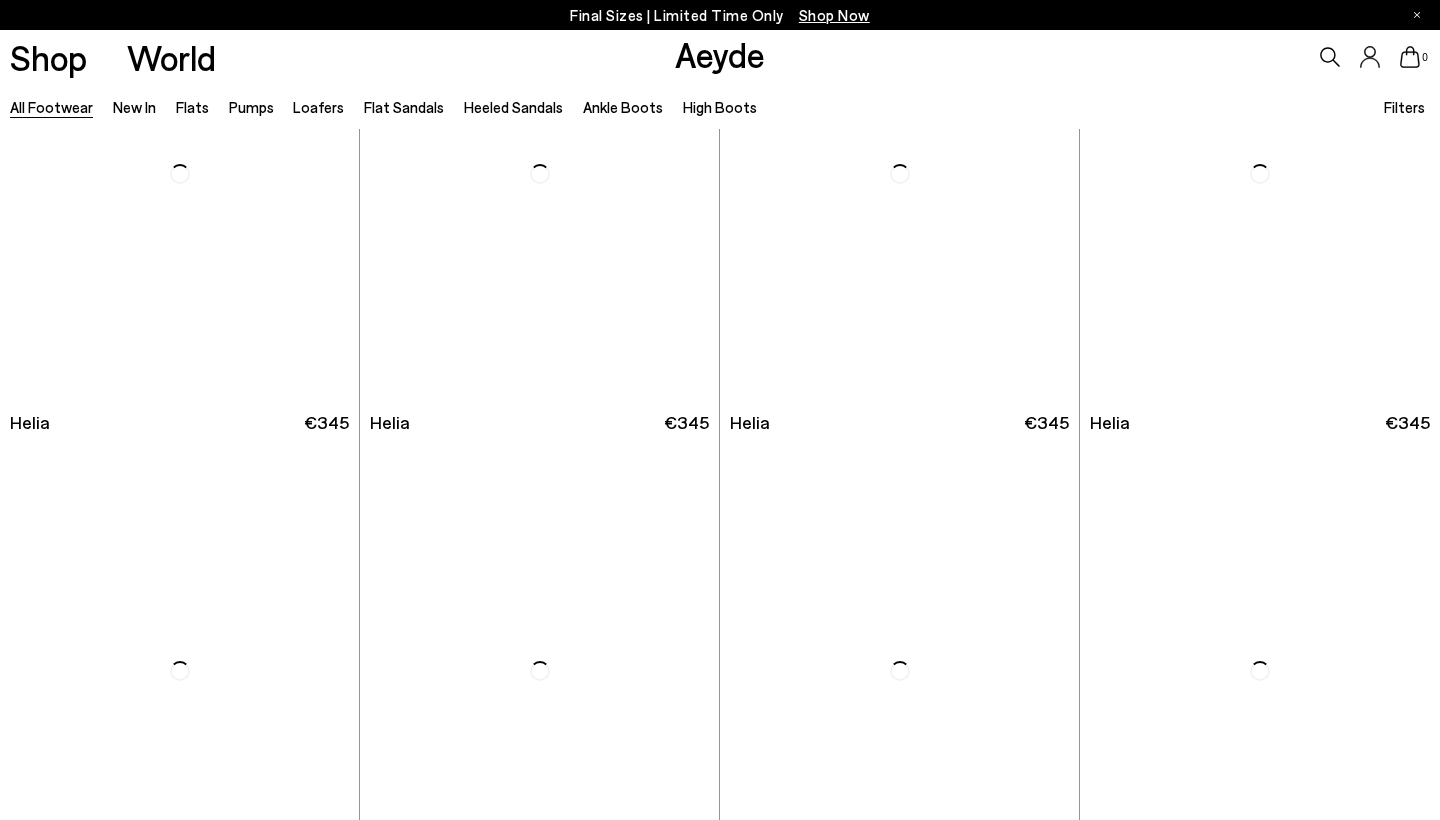 scroll, scrollTop: 686, scrollLeft: 0, axis: vertical 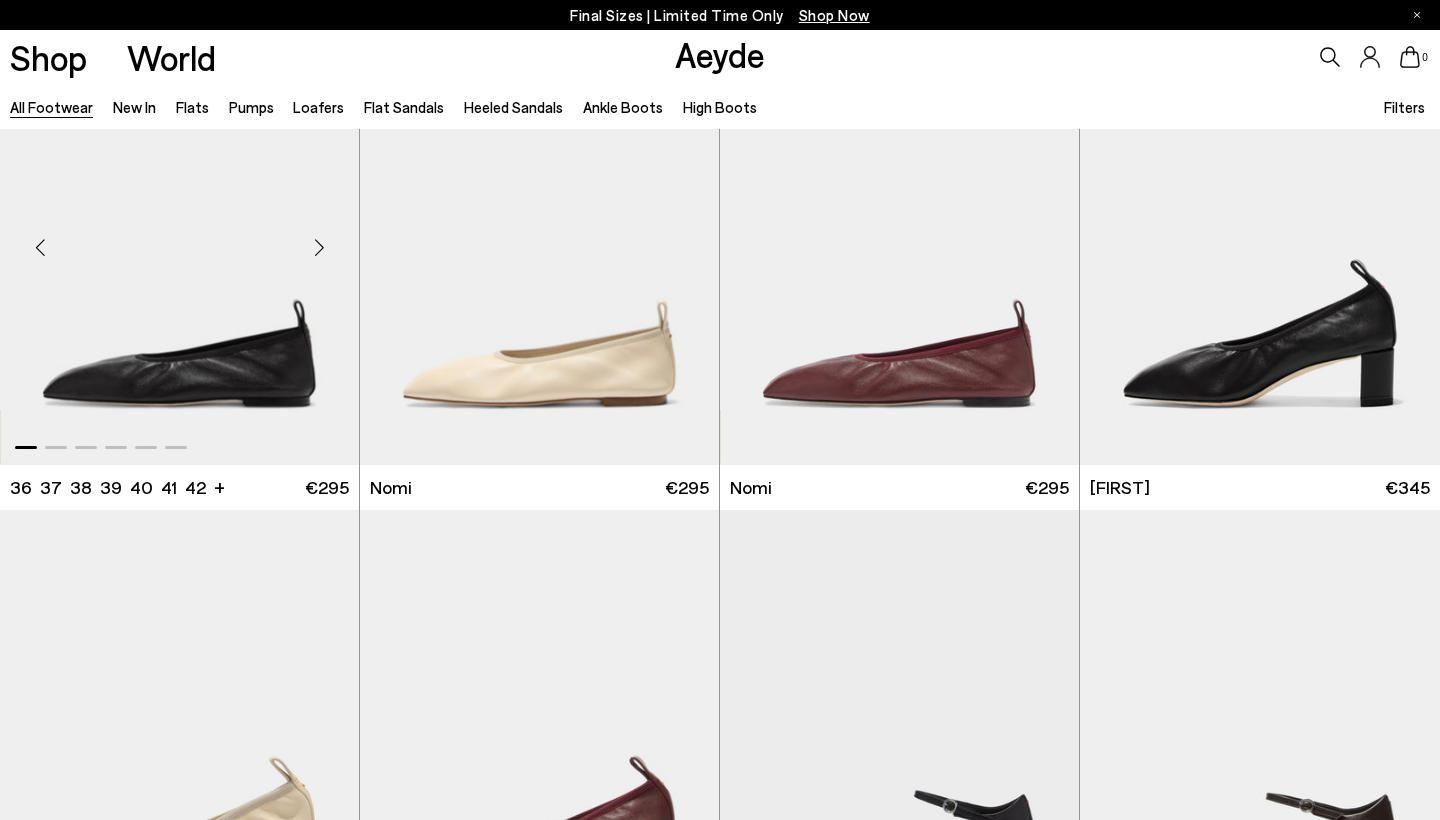 click at bounding box center [179, 238] 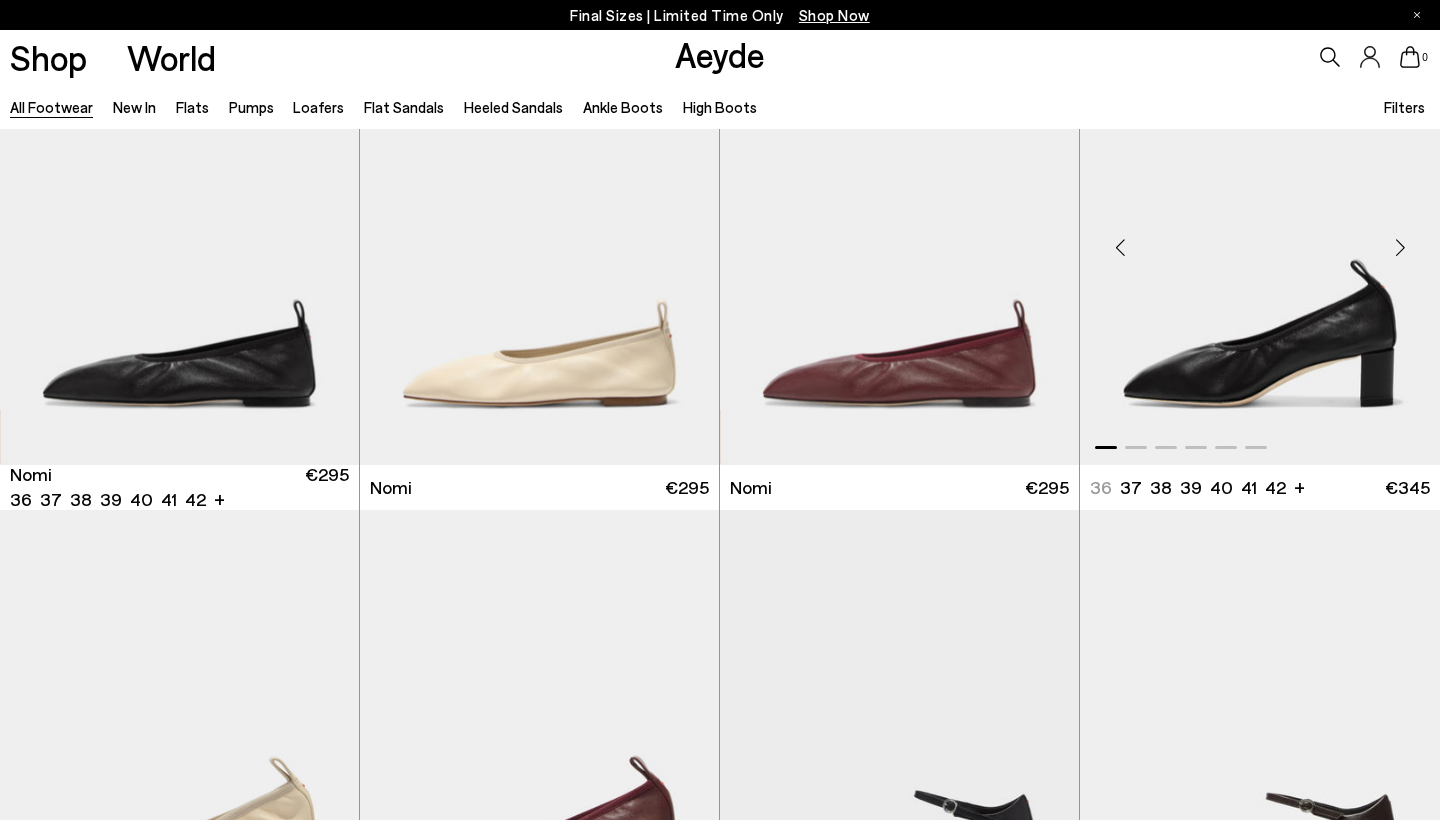 click at bounding box center [1260, 238] 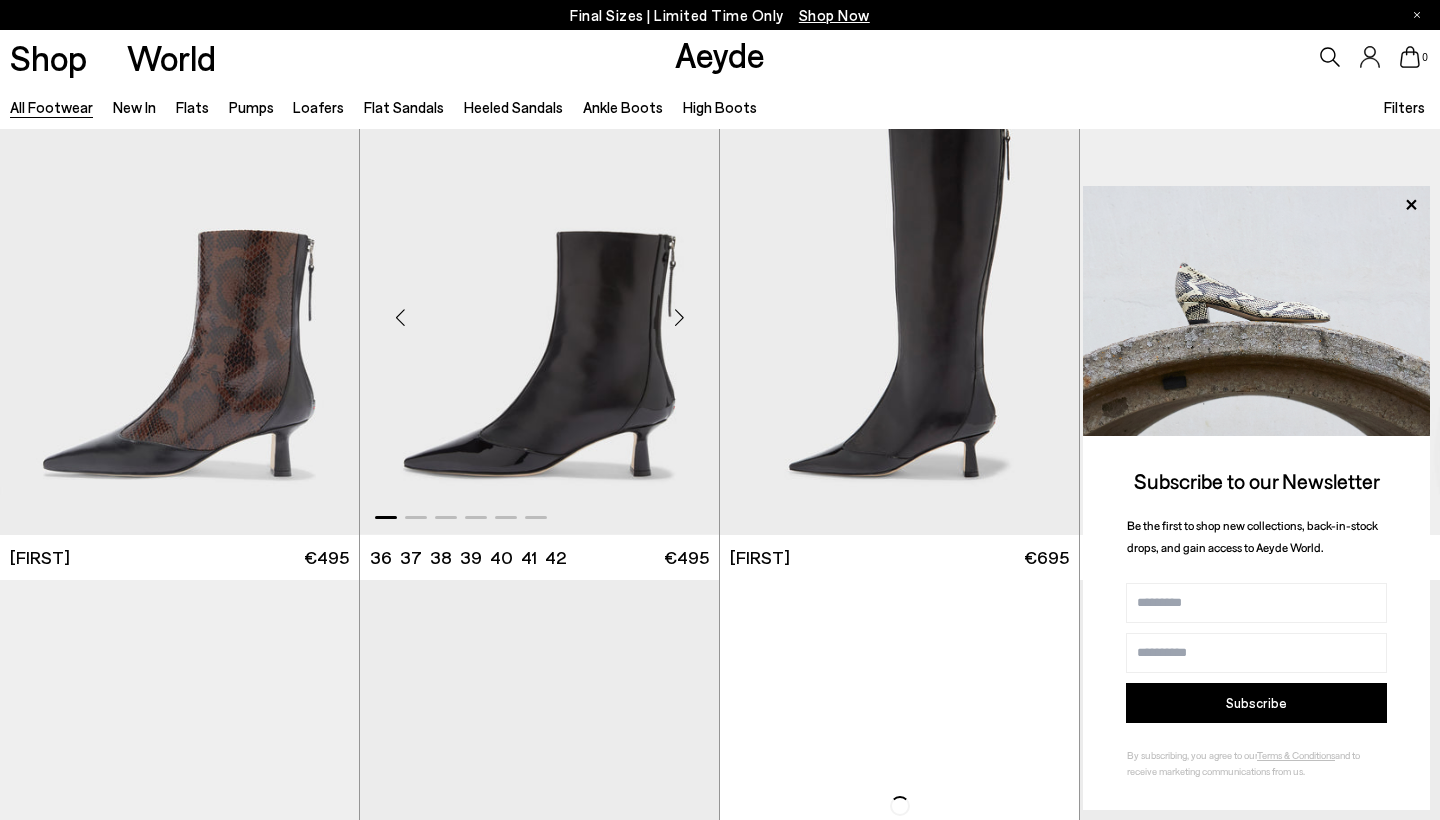 scroll, scrollTop: 3042, scrollLeft: 0, axis: vertical 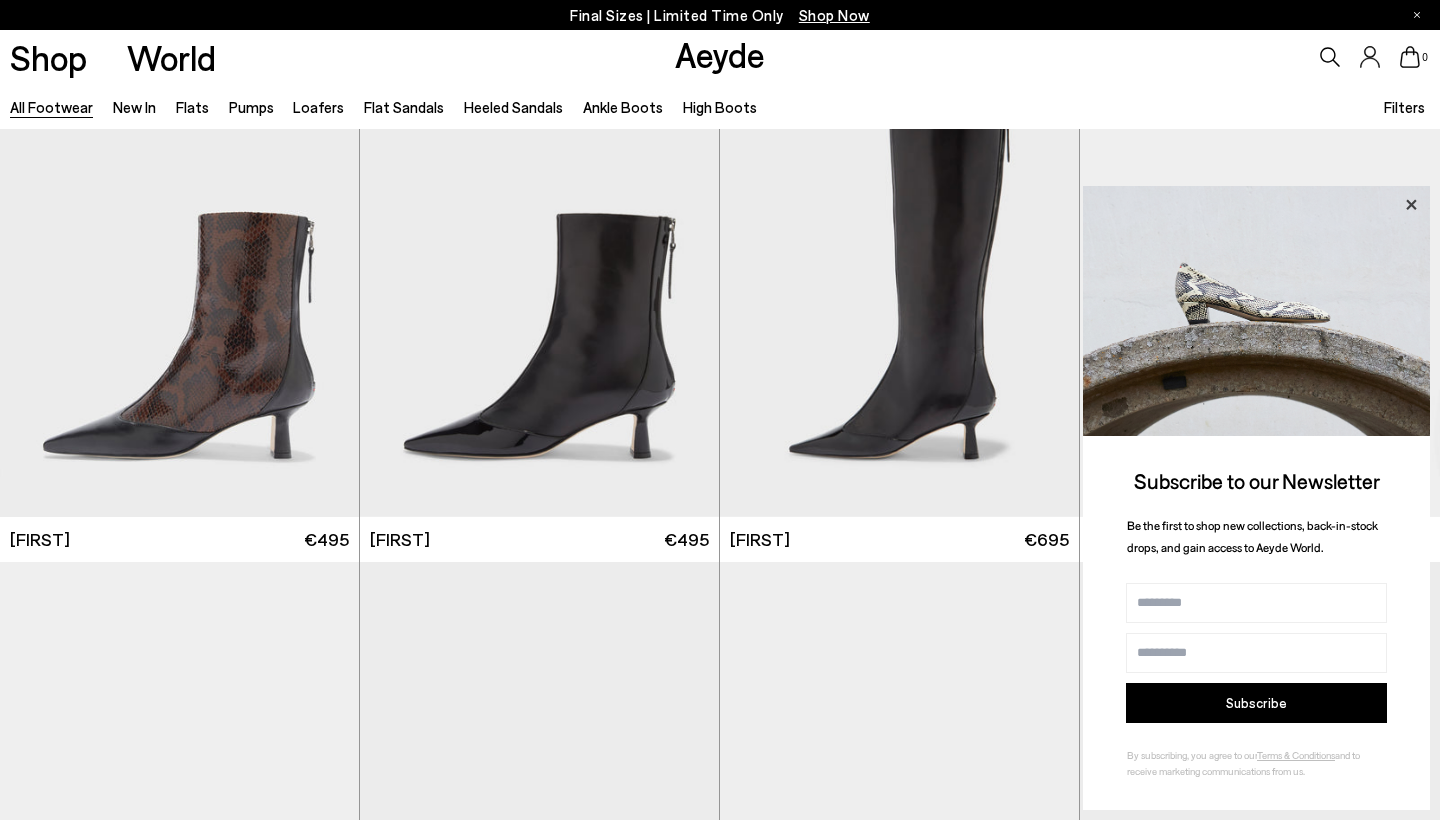 click 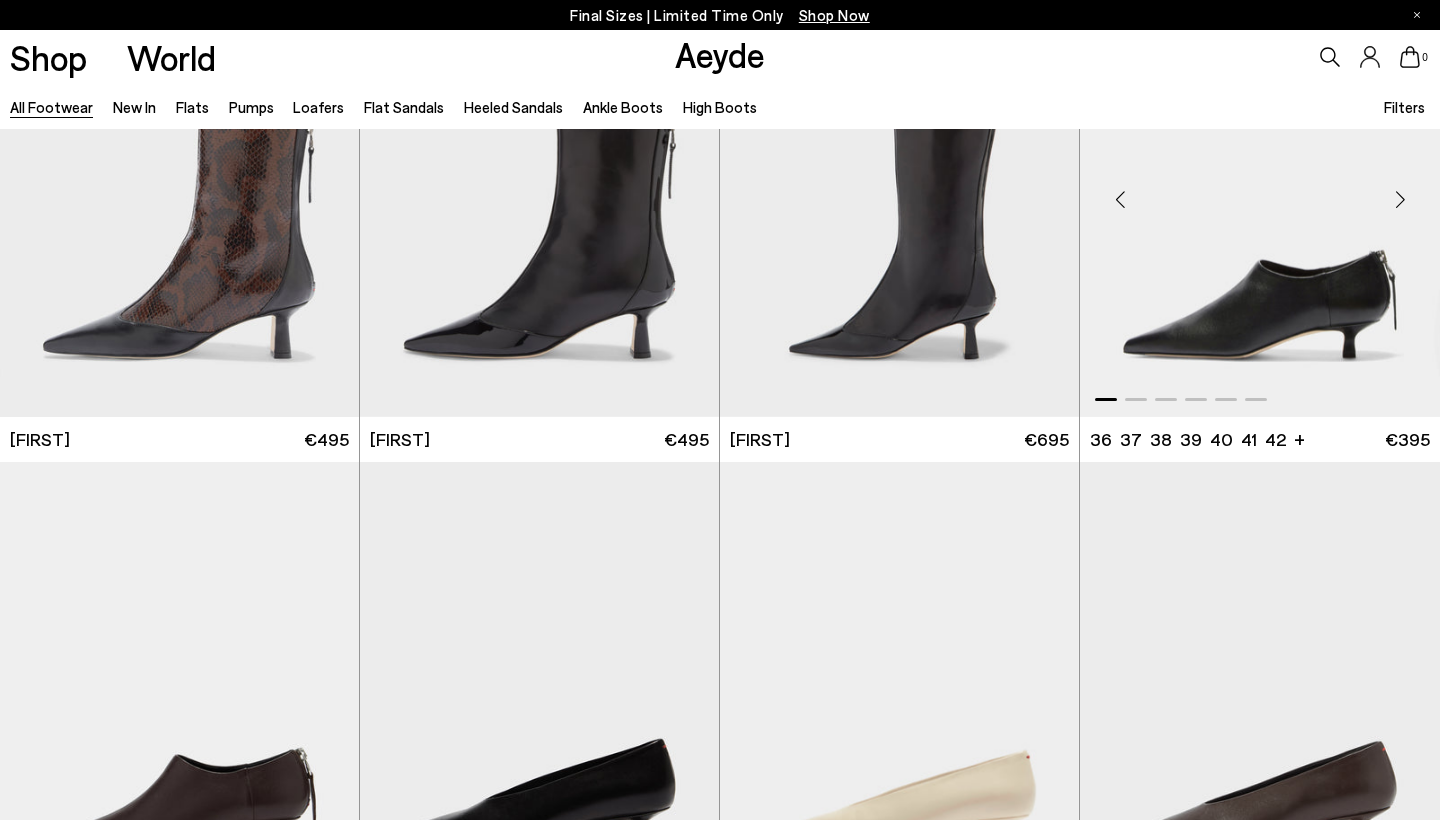 click at bounding box center (1260, 191) 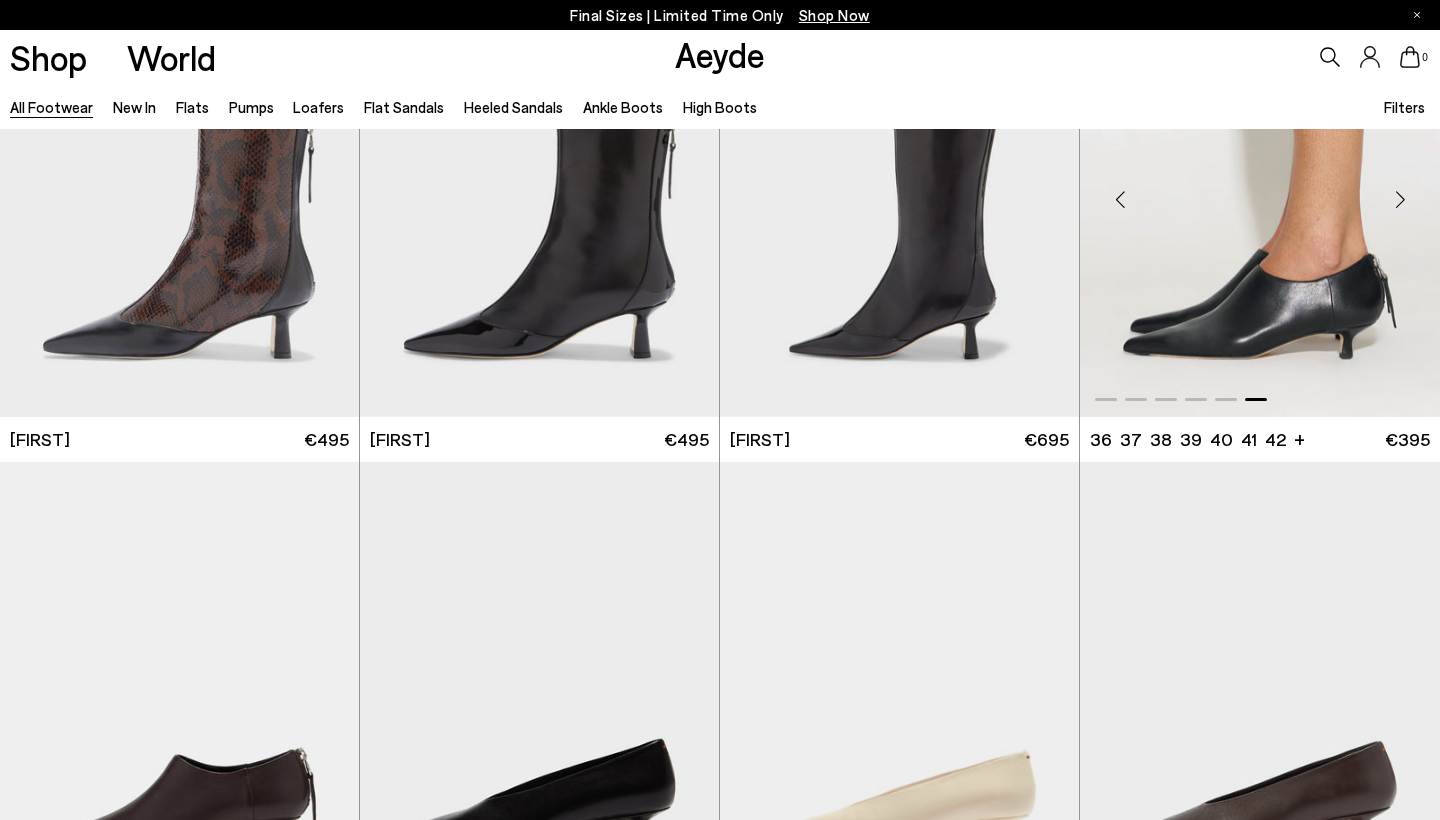 click at bounding box center (1400, 199) 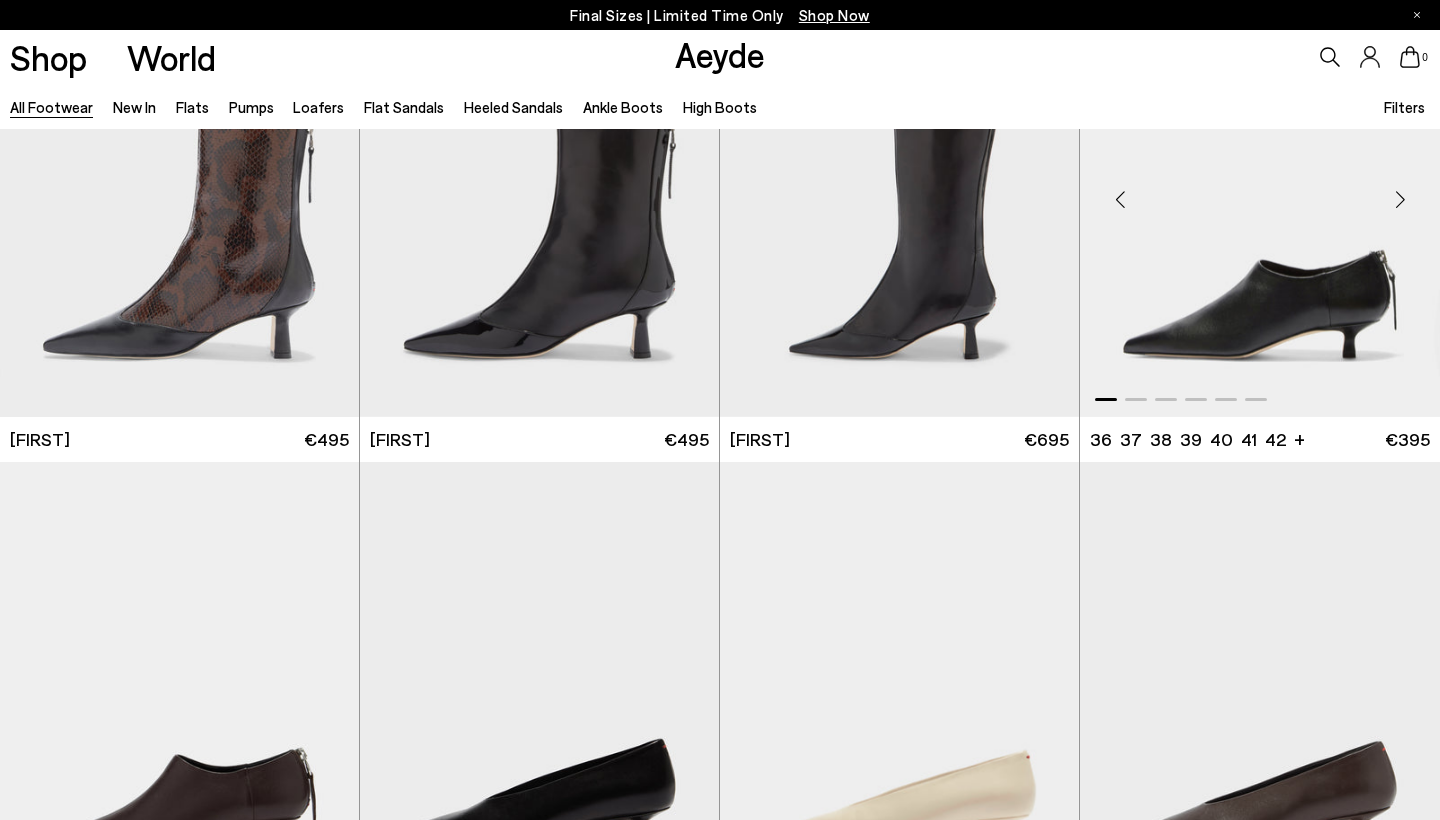 click at bounding box center [1400, 199] 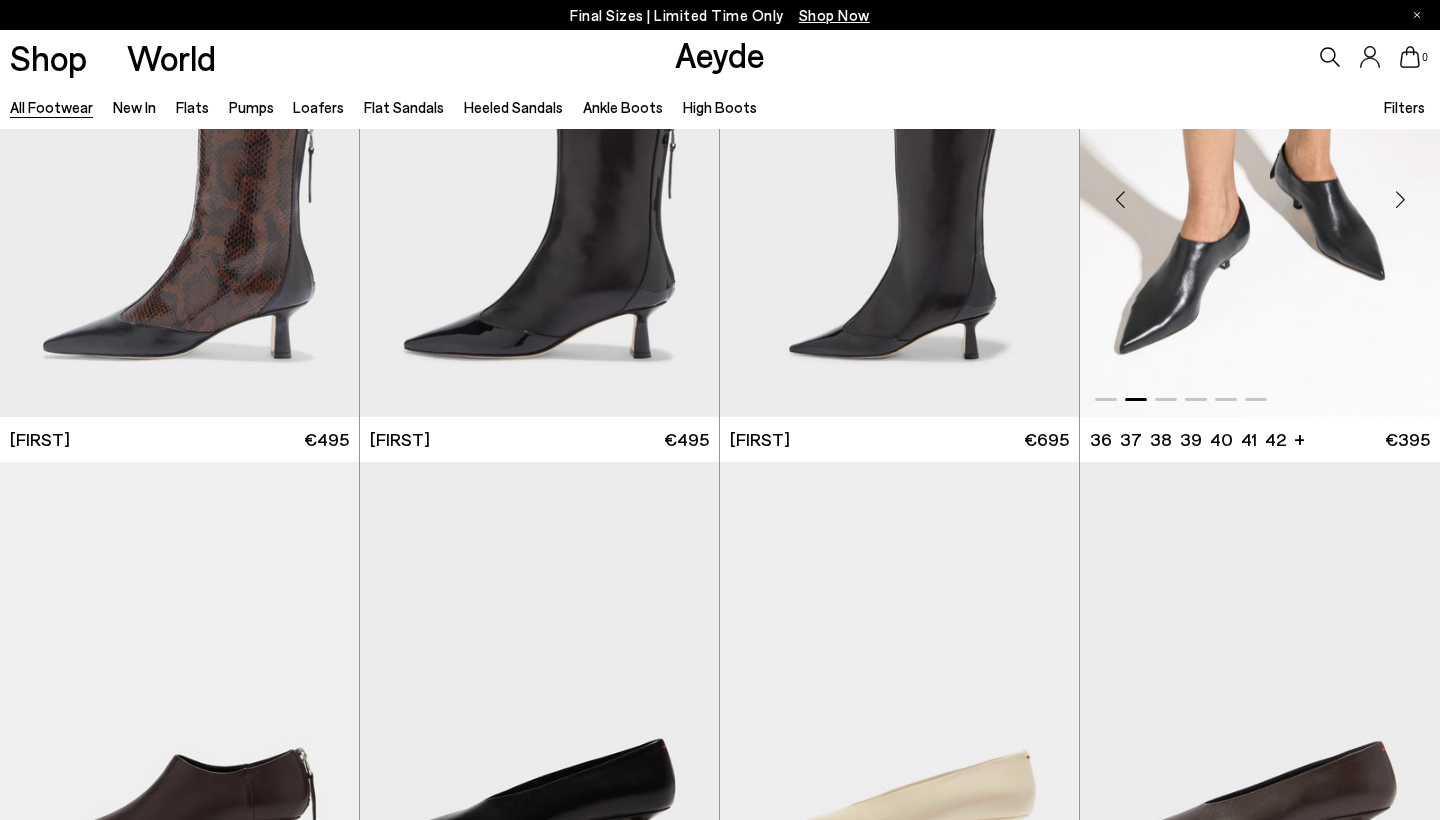 click at bounding box center (1400, 199) 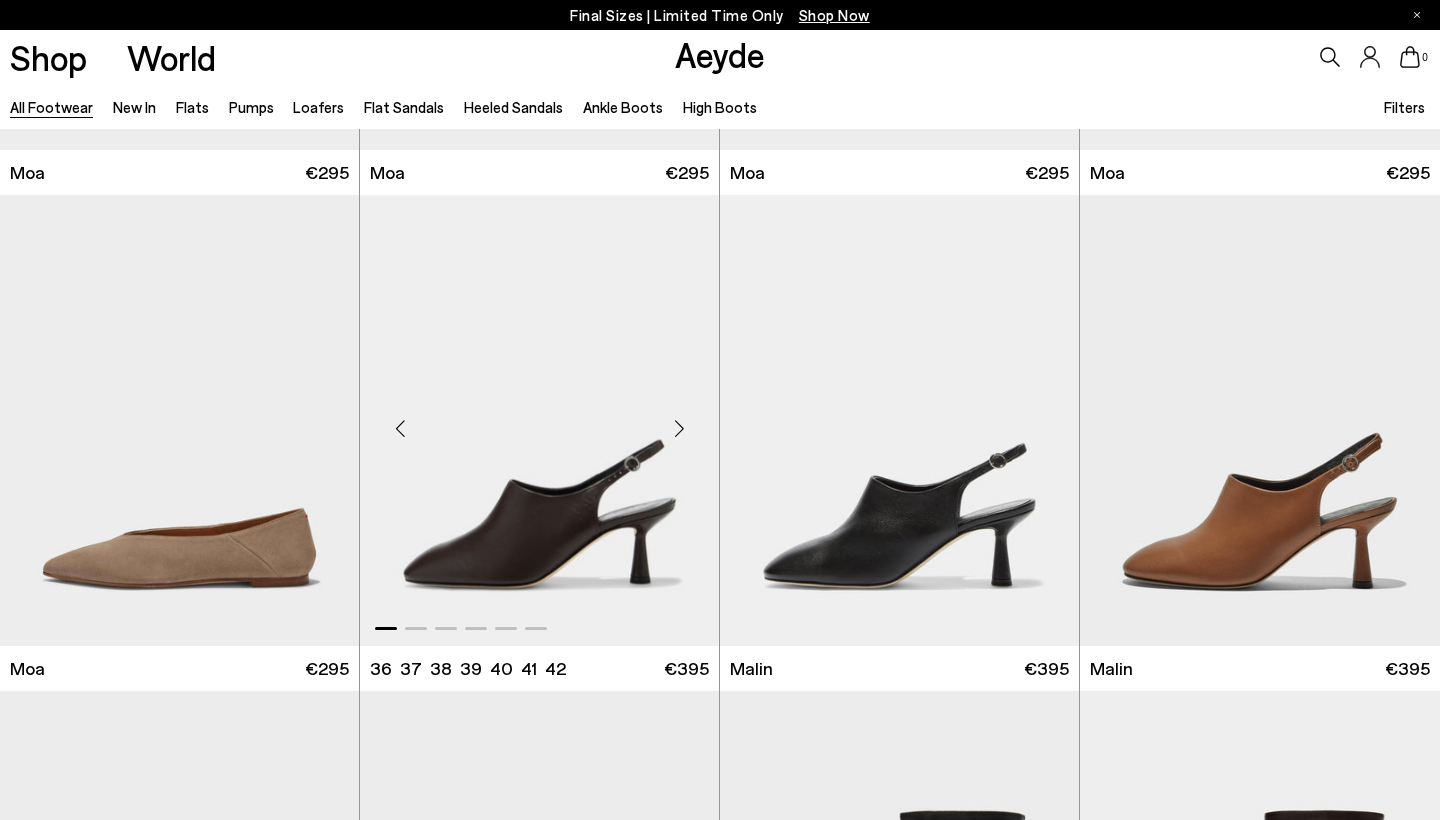 scroll, scrollTop: 5894, scrollLeft: 0, axis: vertical 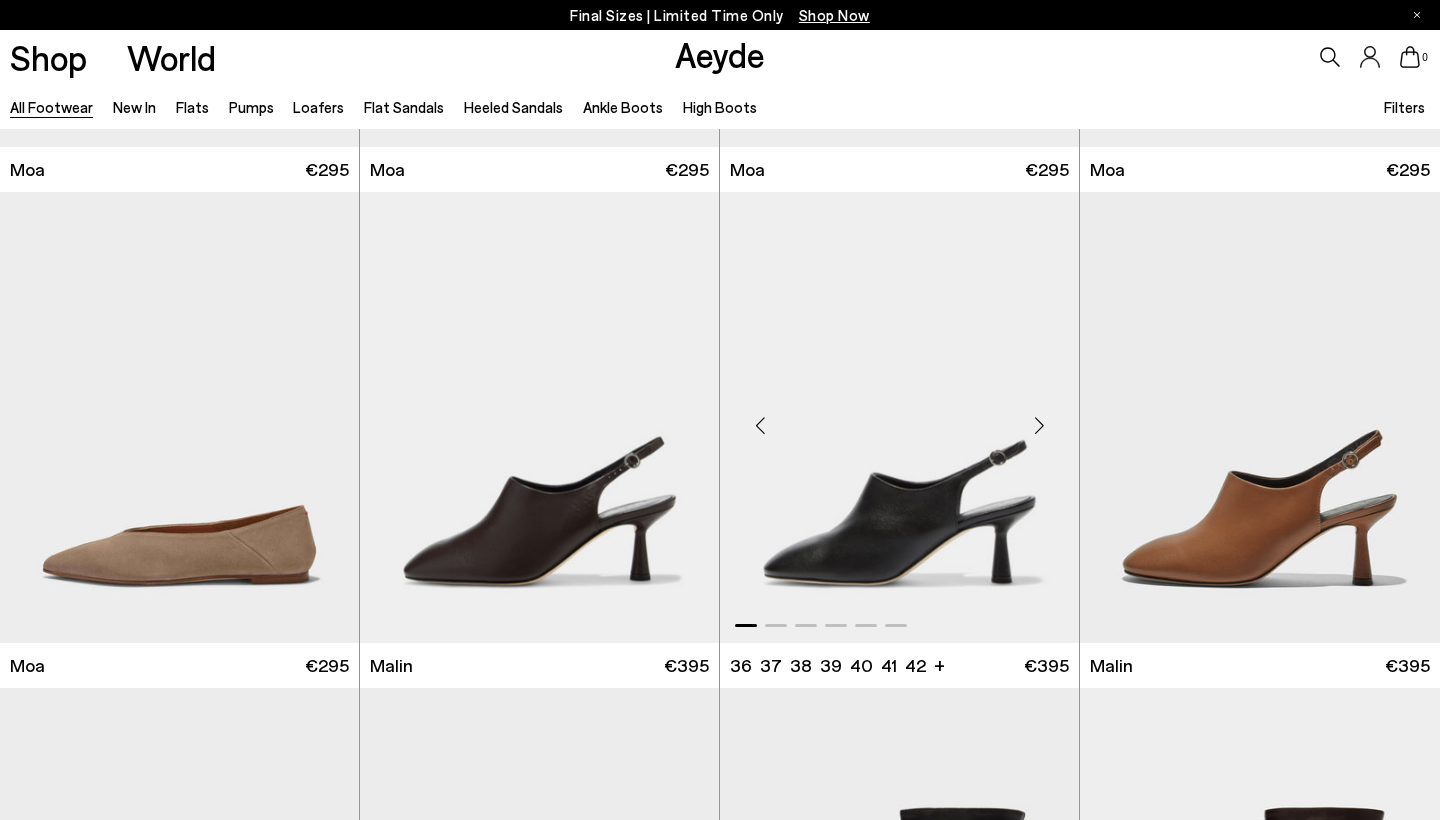 click at bounding box center (1039, 426) 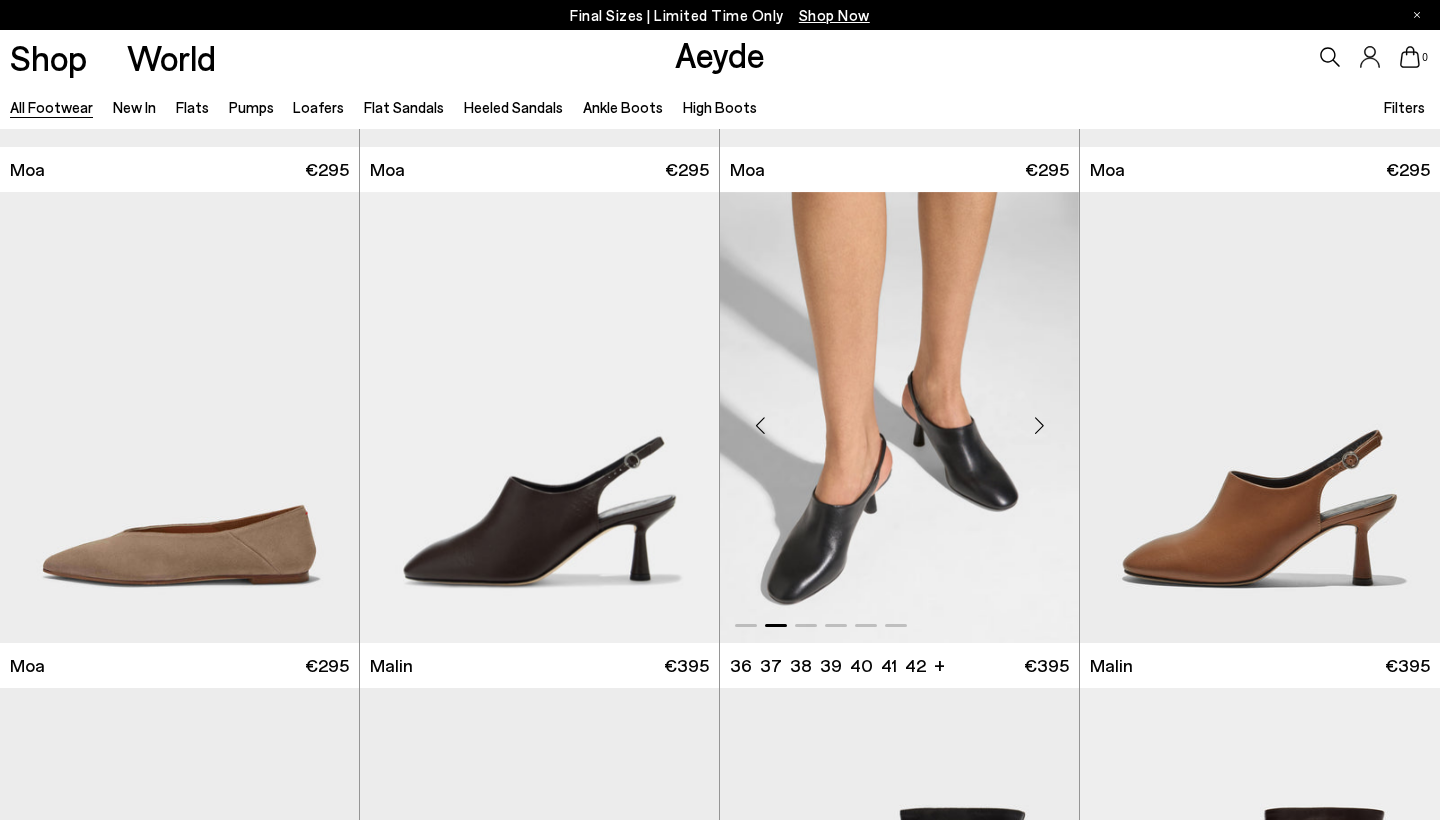 click at bounding box center (1039, 426) 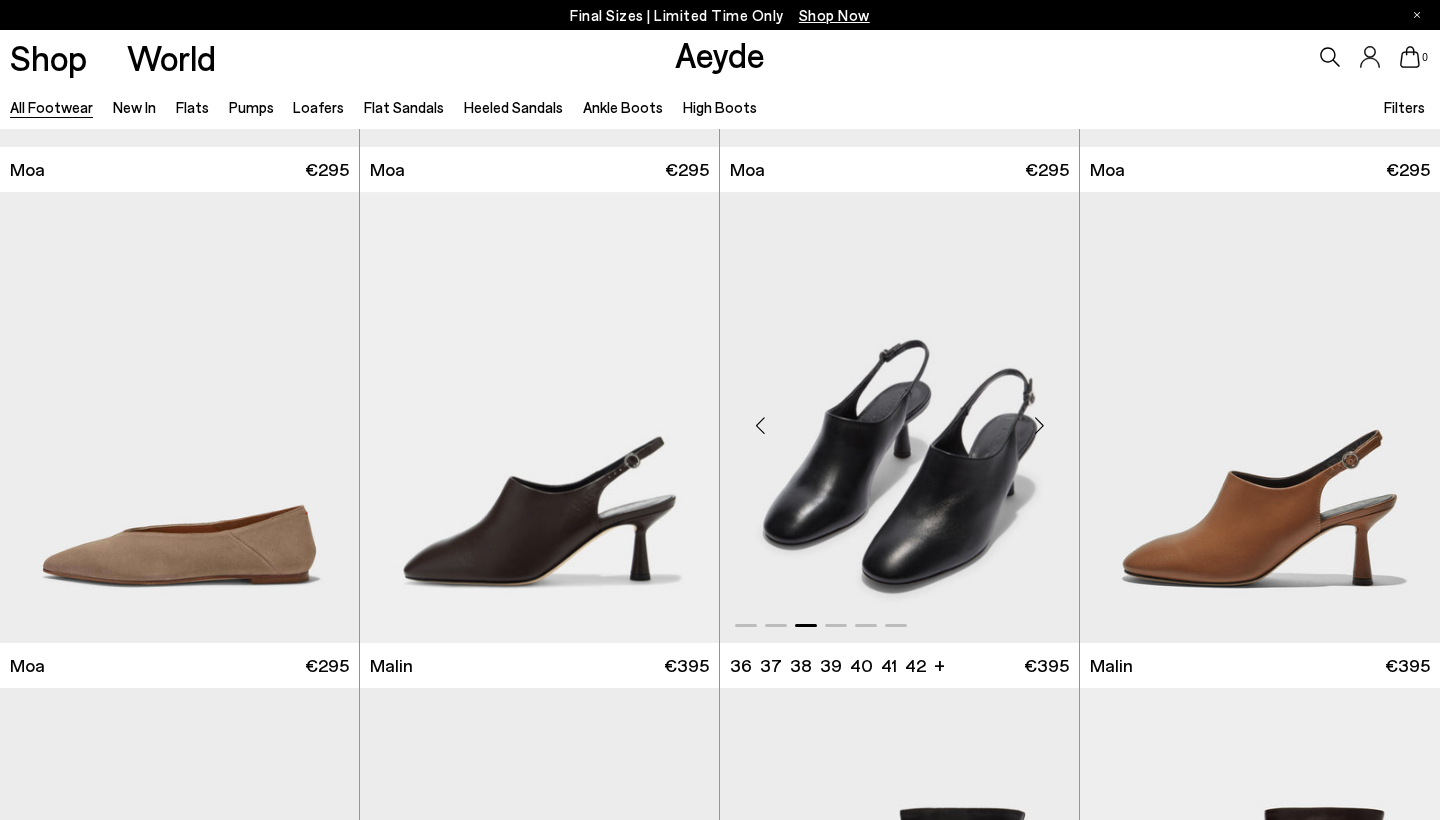 click at bounding box center (1039, 426) 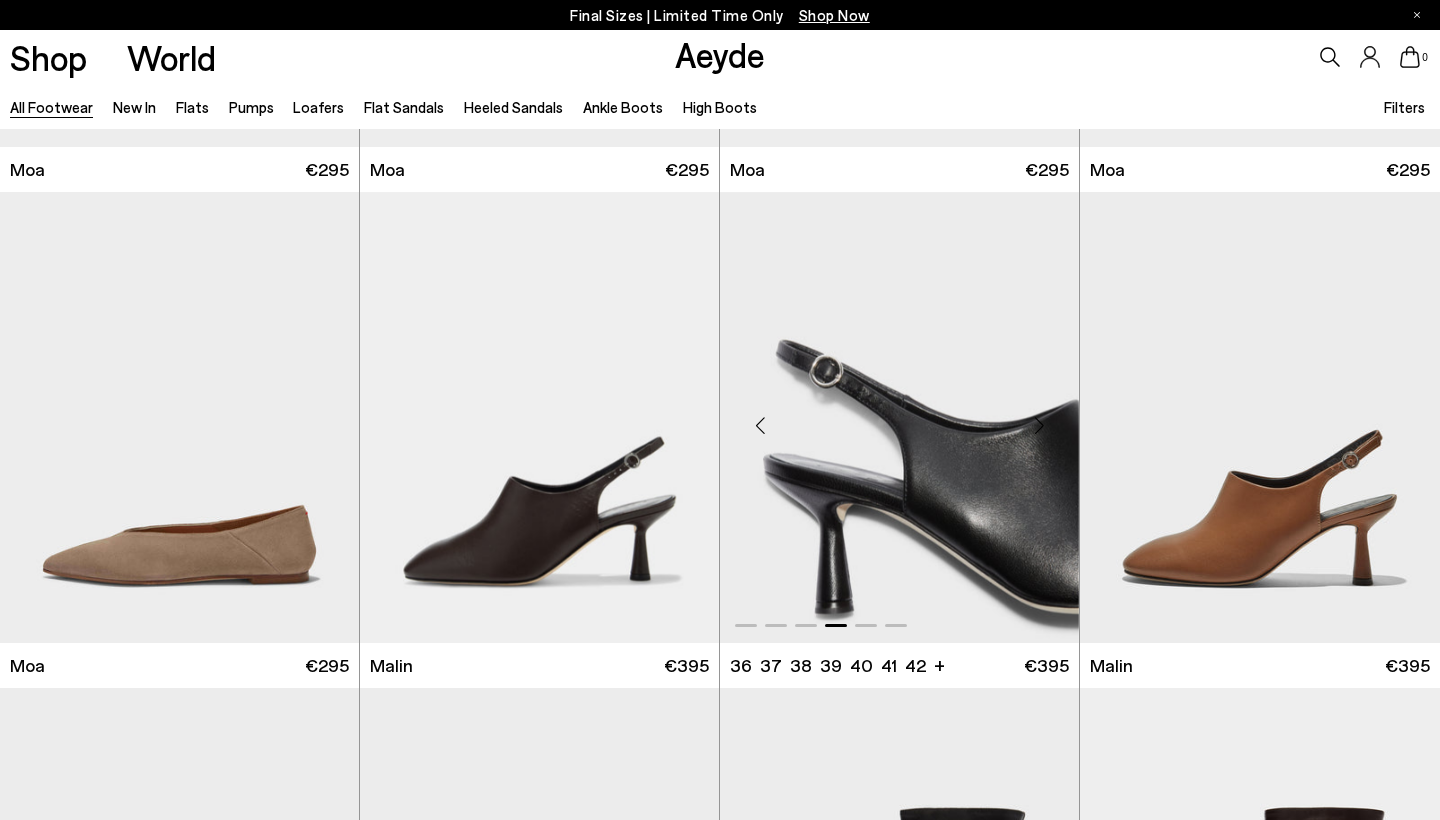 click at bounding box center (1039, 426) 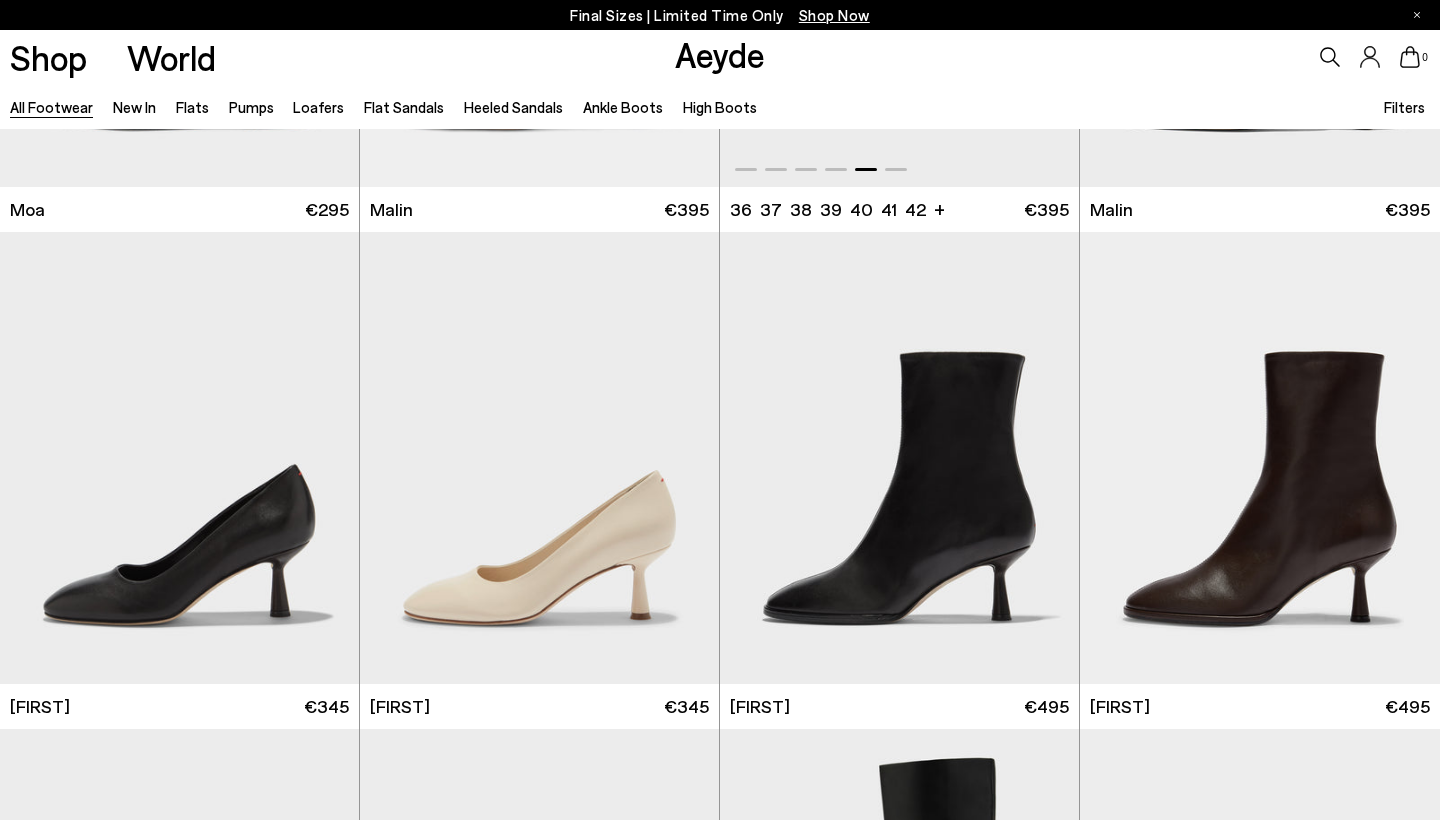 scroll, scrollTop: 6391, scrollLeft: 0, axis: vertical 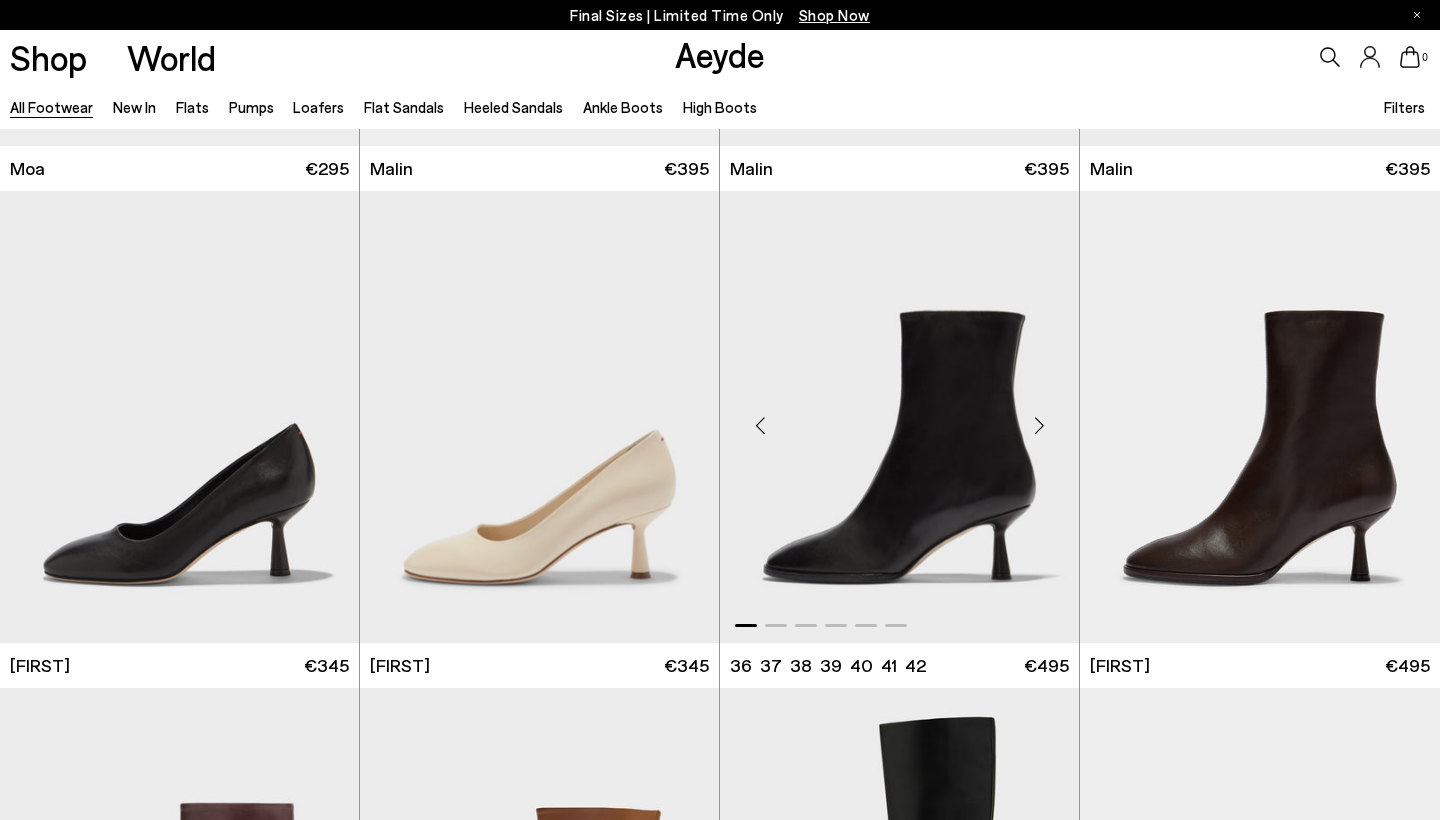 click at bounding box center (1039, 425) 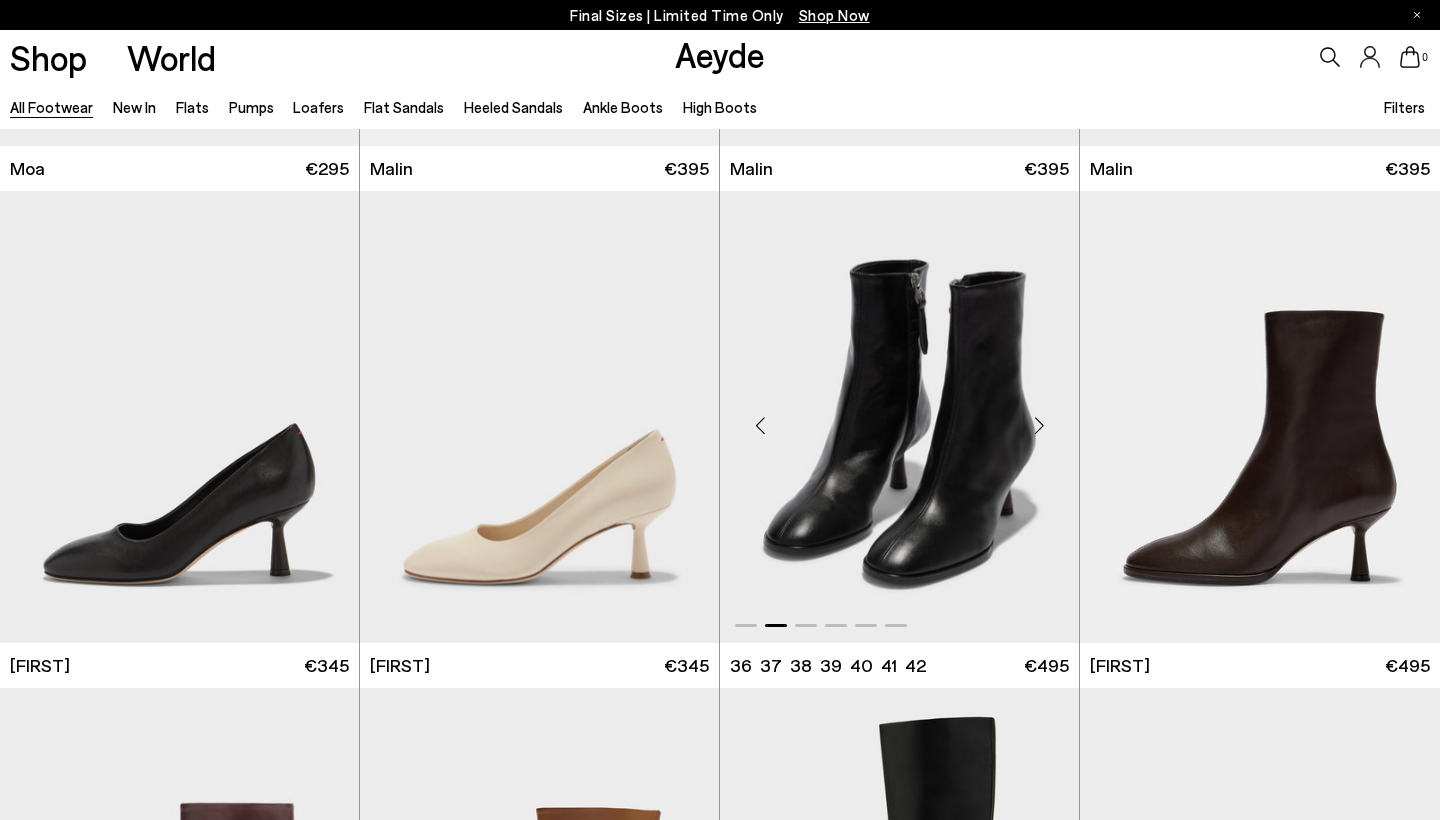 click at bounding box center (1039, 425) 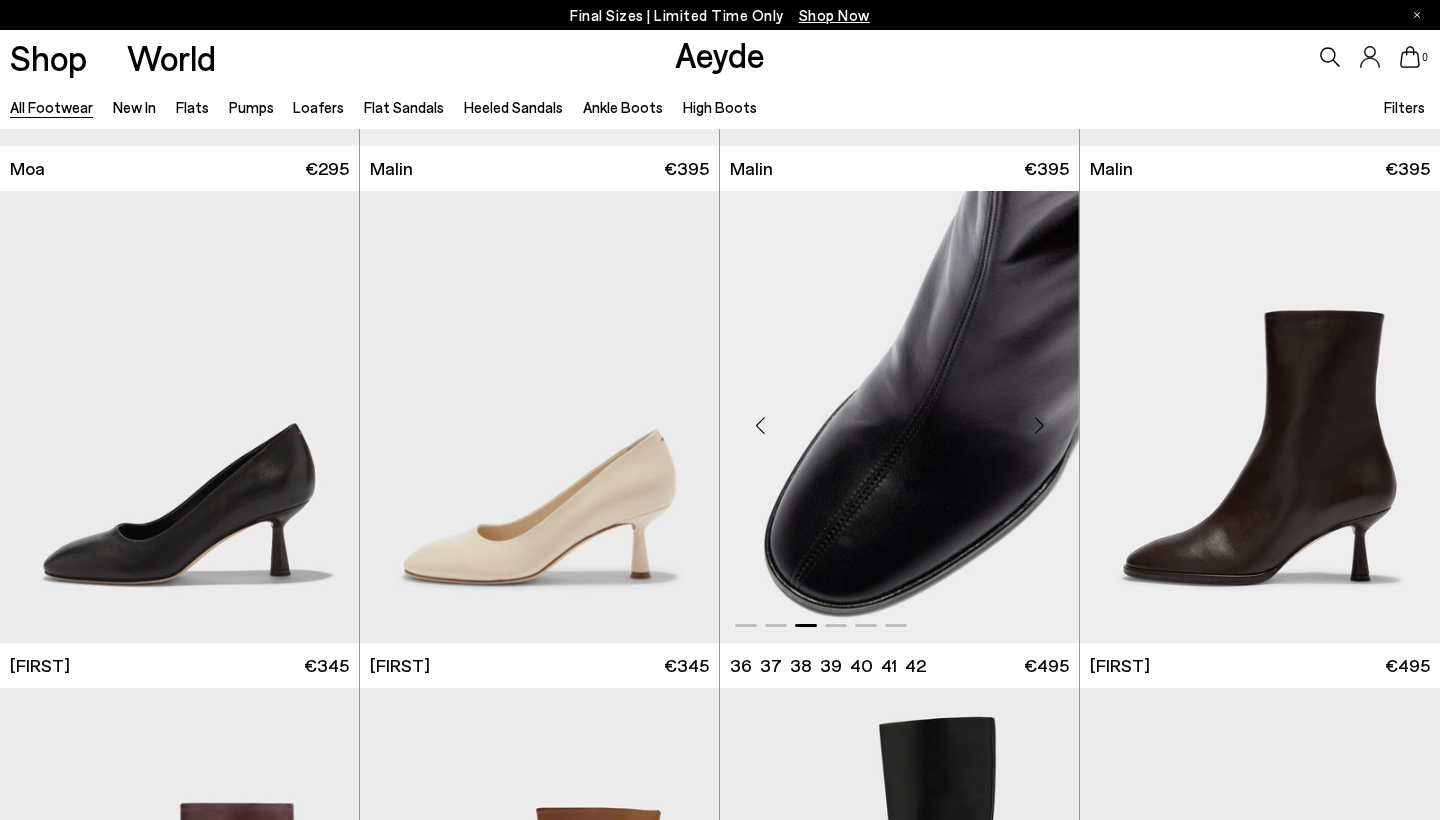 click at bounding box center [1039, 425] 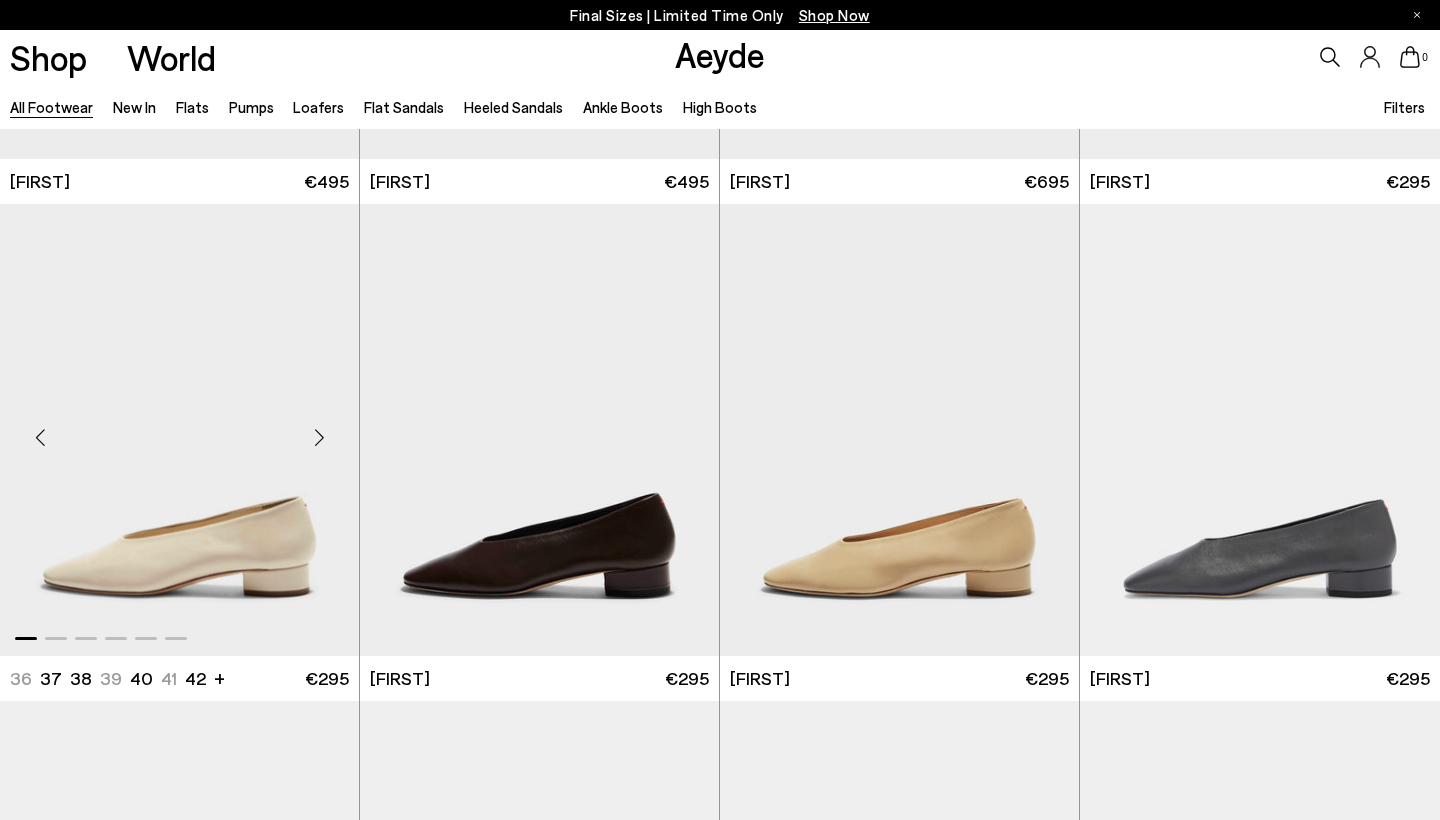 scroll, scrollTop: 7376, scrollLeft: 0, axis: vertical 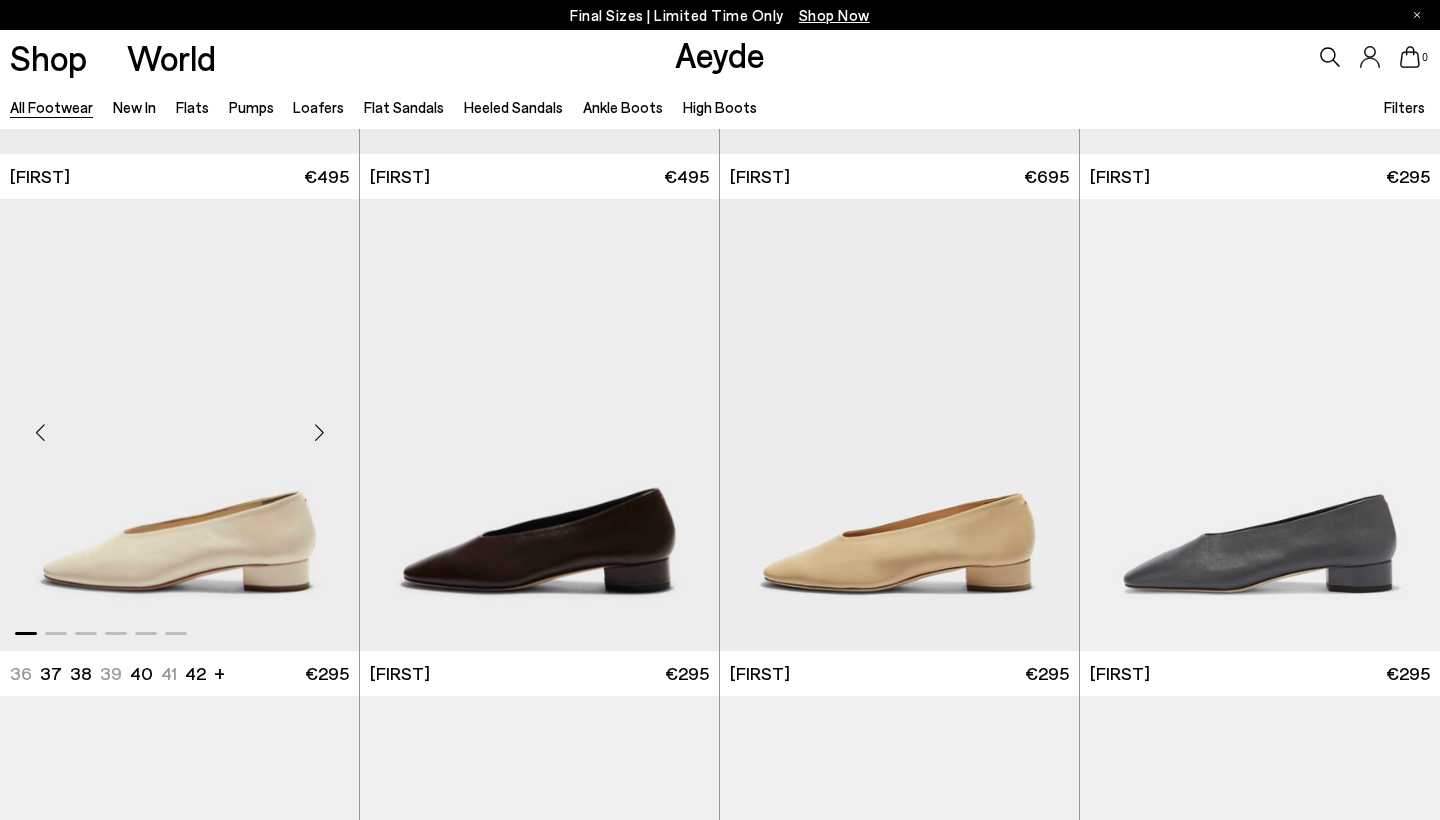 click at bounding box center (319, 433) 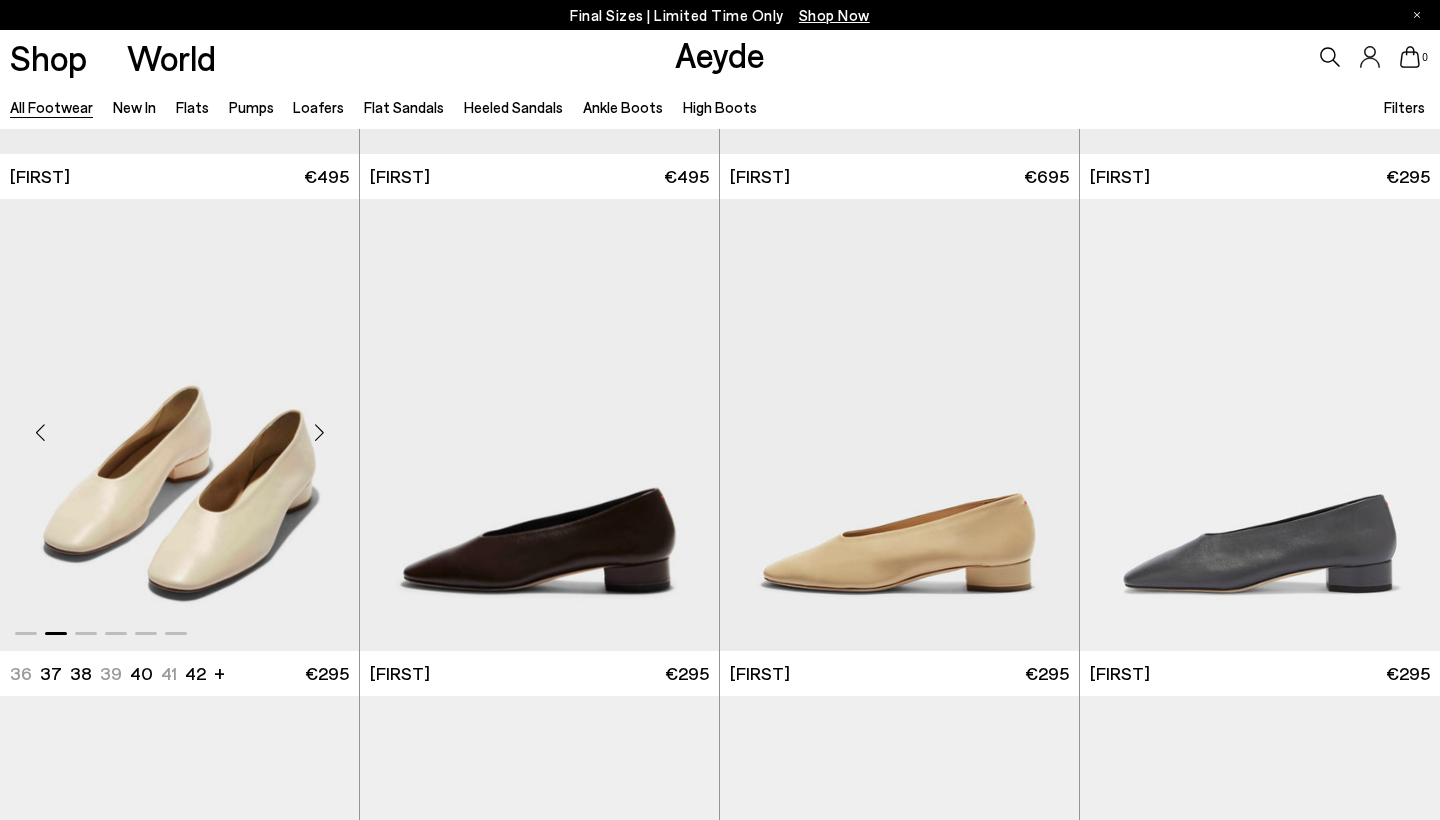 click at bounding box center (319, 433) 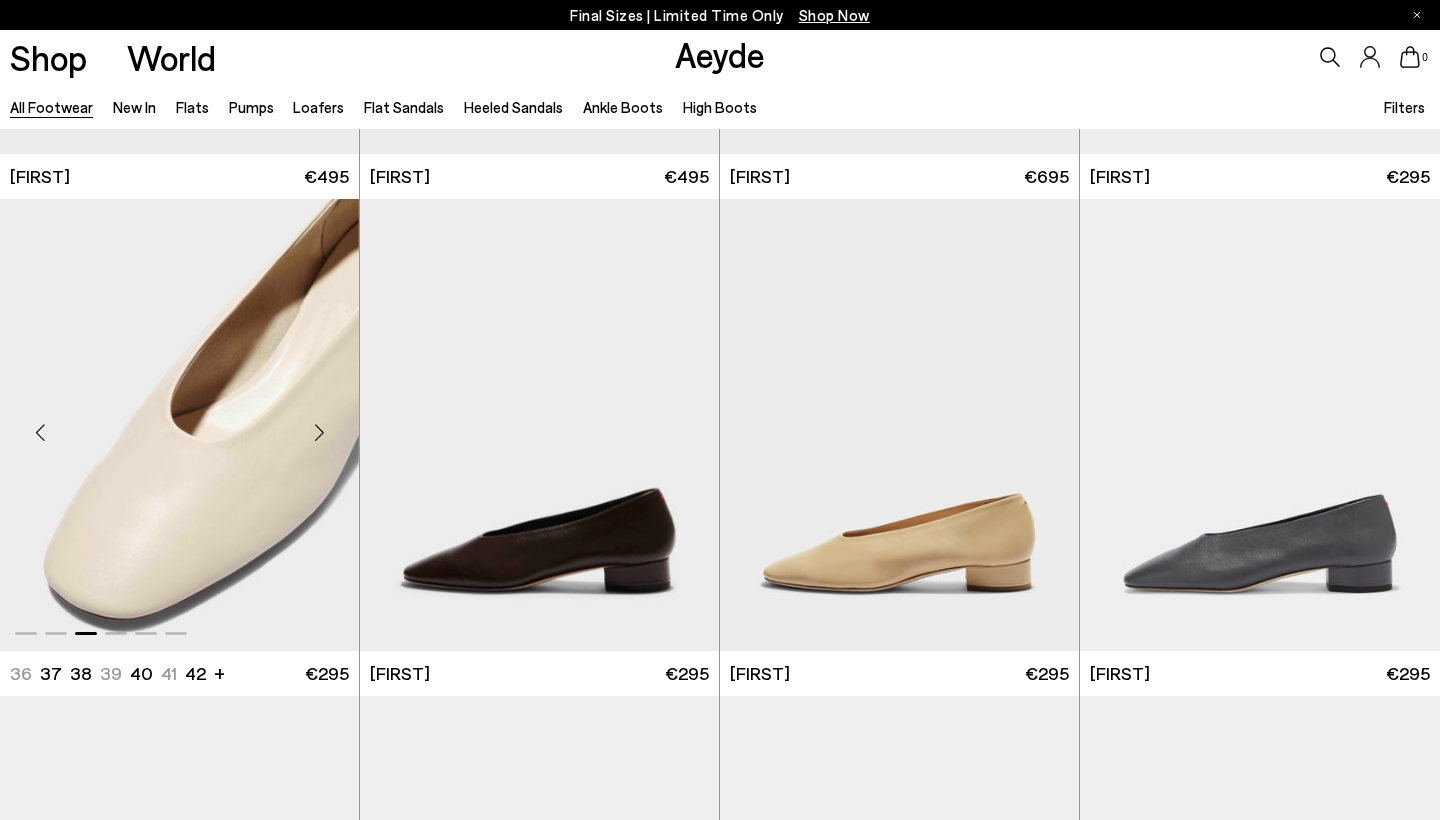 click at bounding box center [319, 433] 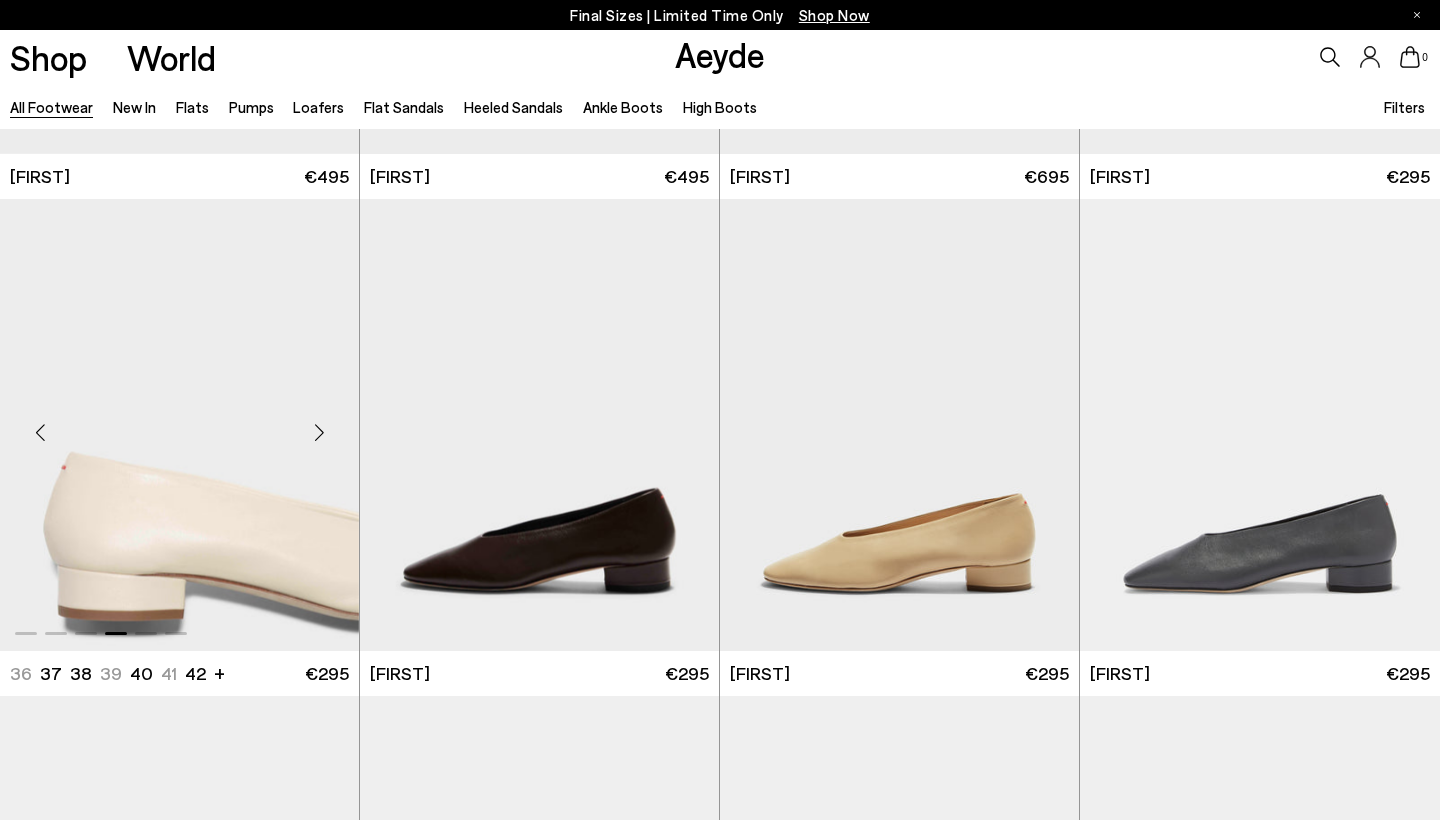 click at bounding box center [319, 433] 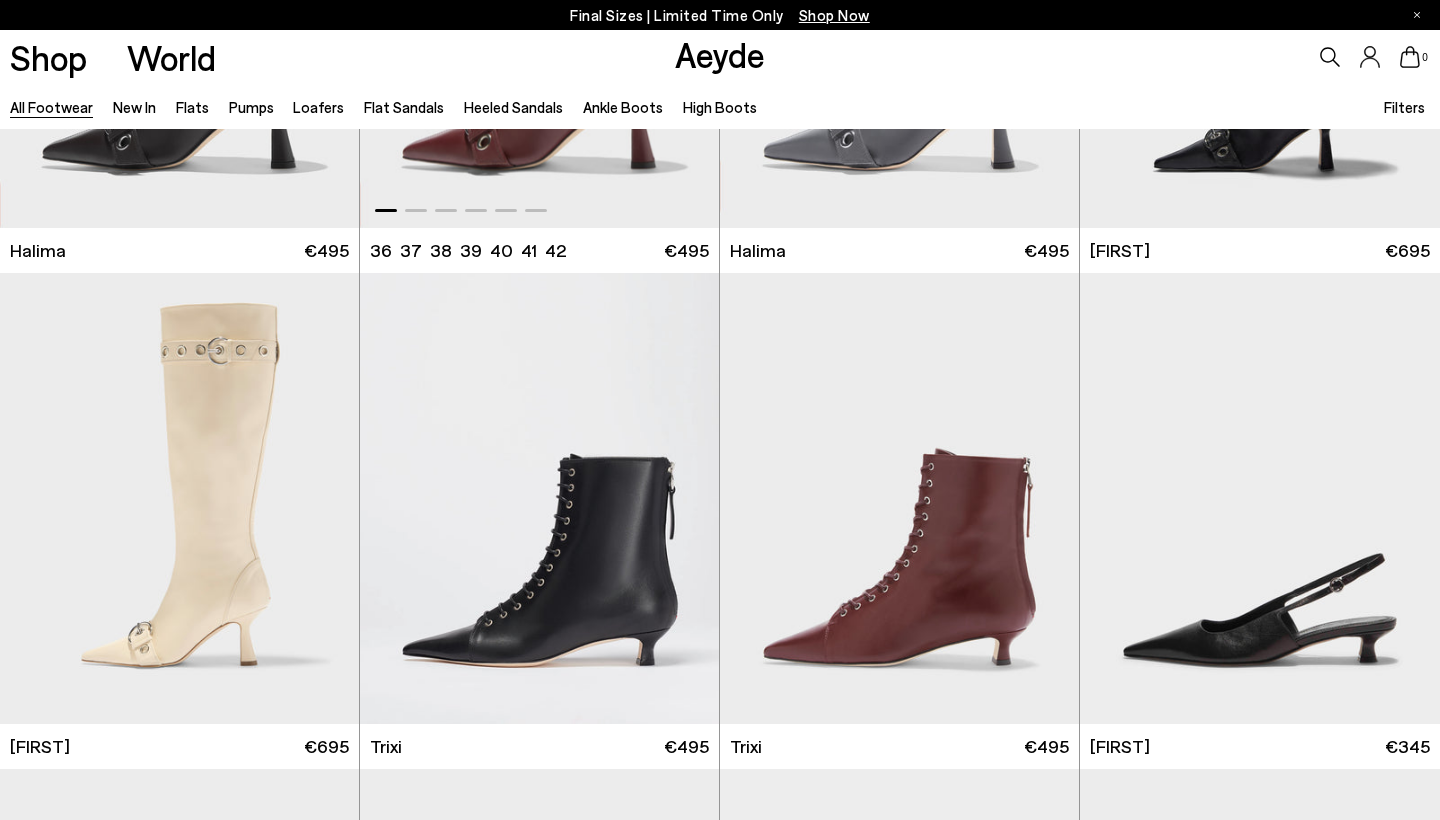 scroll, scrollTop: 9310, scrollLeft: 0, axis: vertical 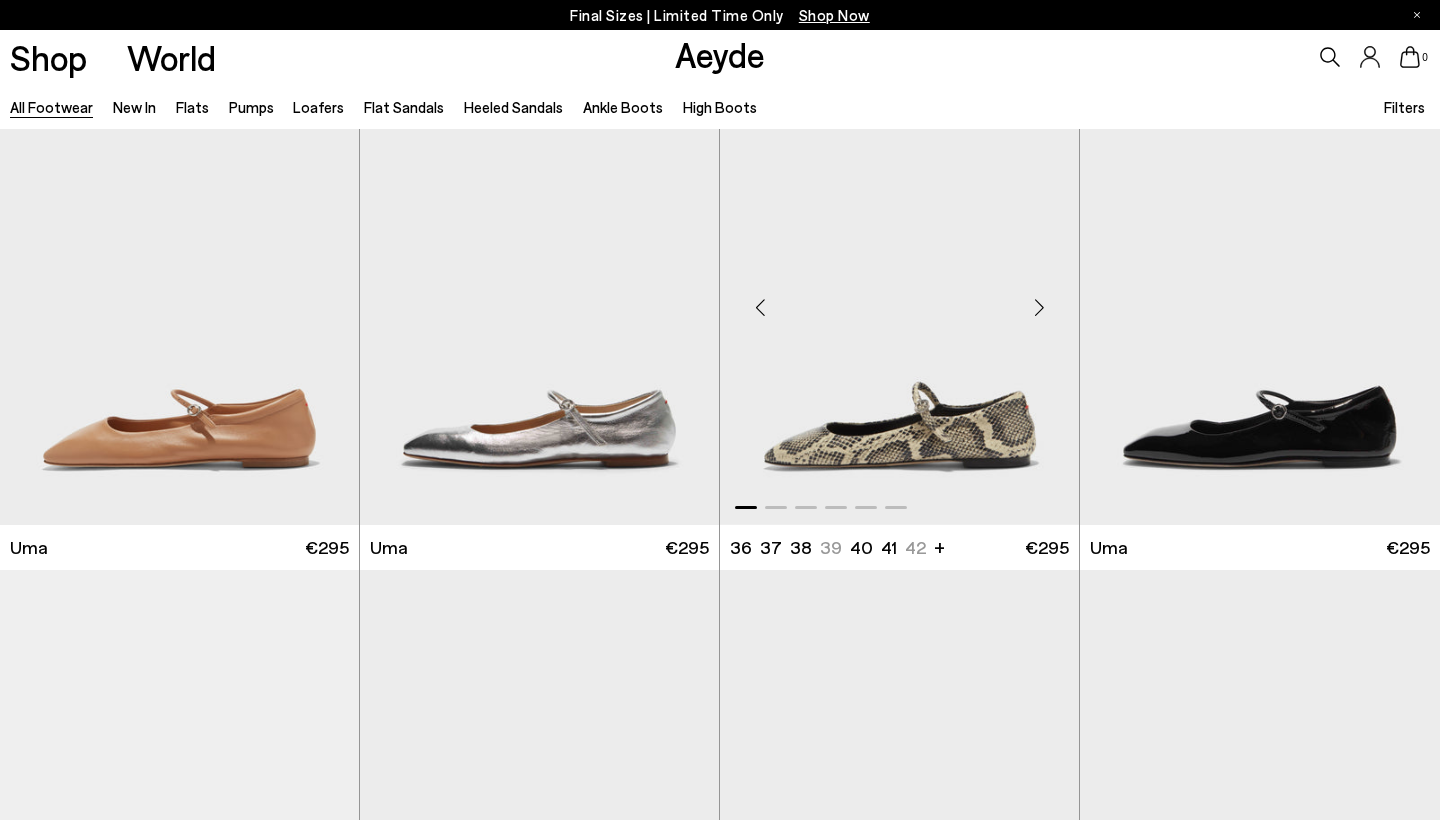 click at bounding box center (1039, 307) 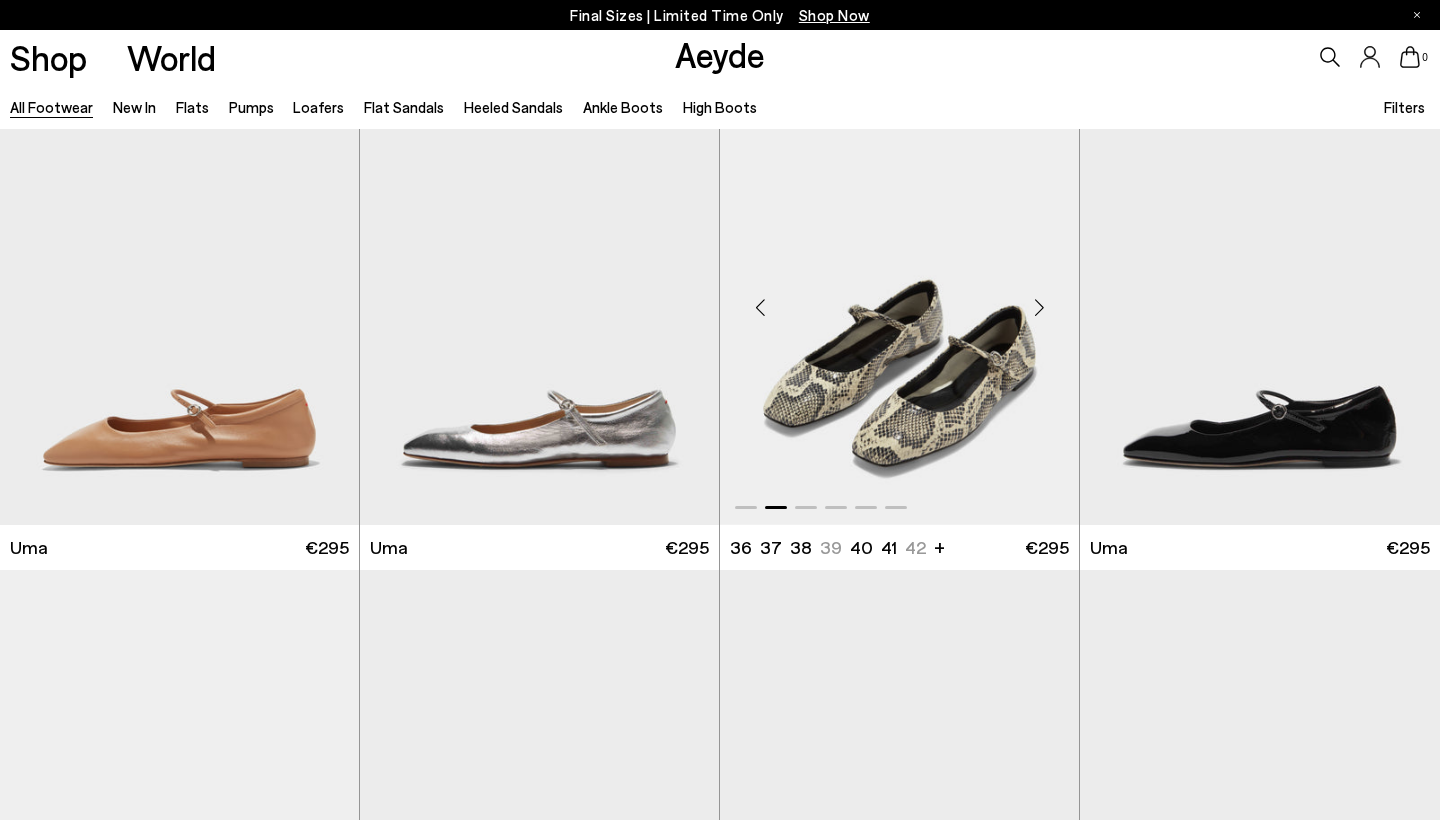 click at bounding box center [1039, 307] 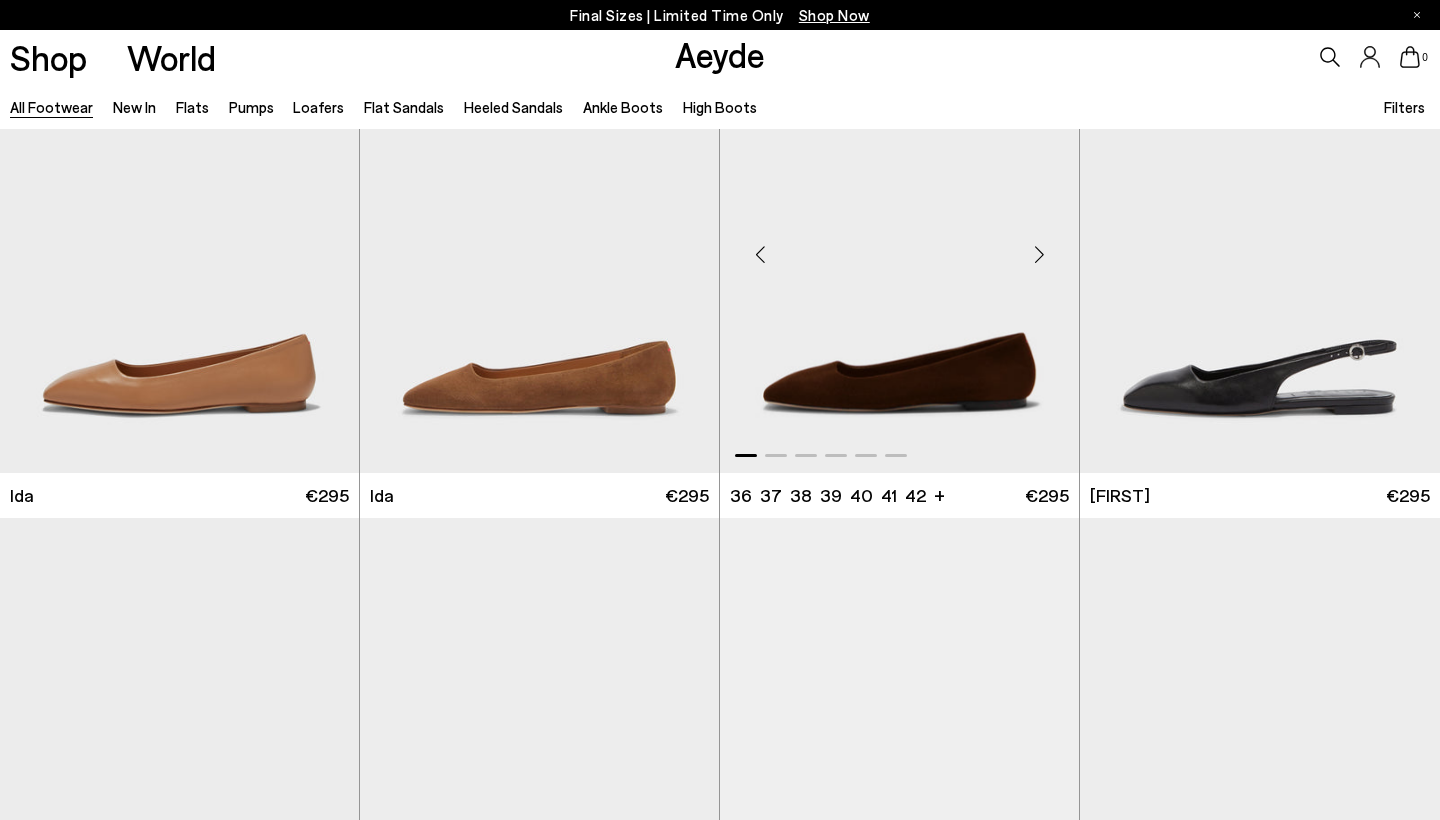 scroll, scrollTop: 14013, scrollLeft: 0, axis: vertical 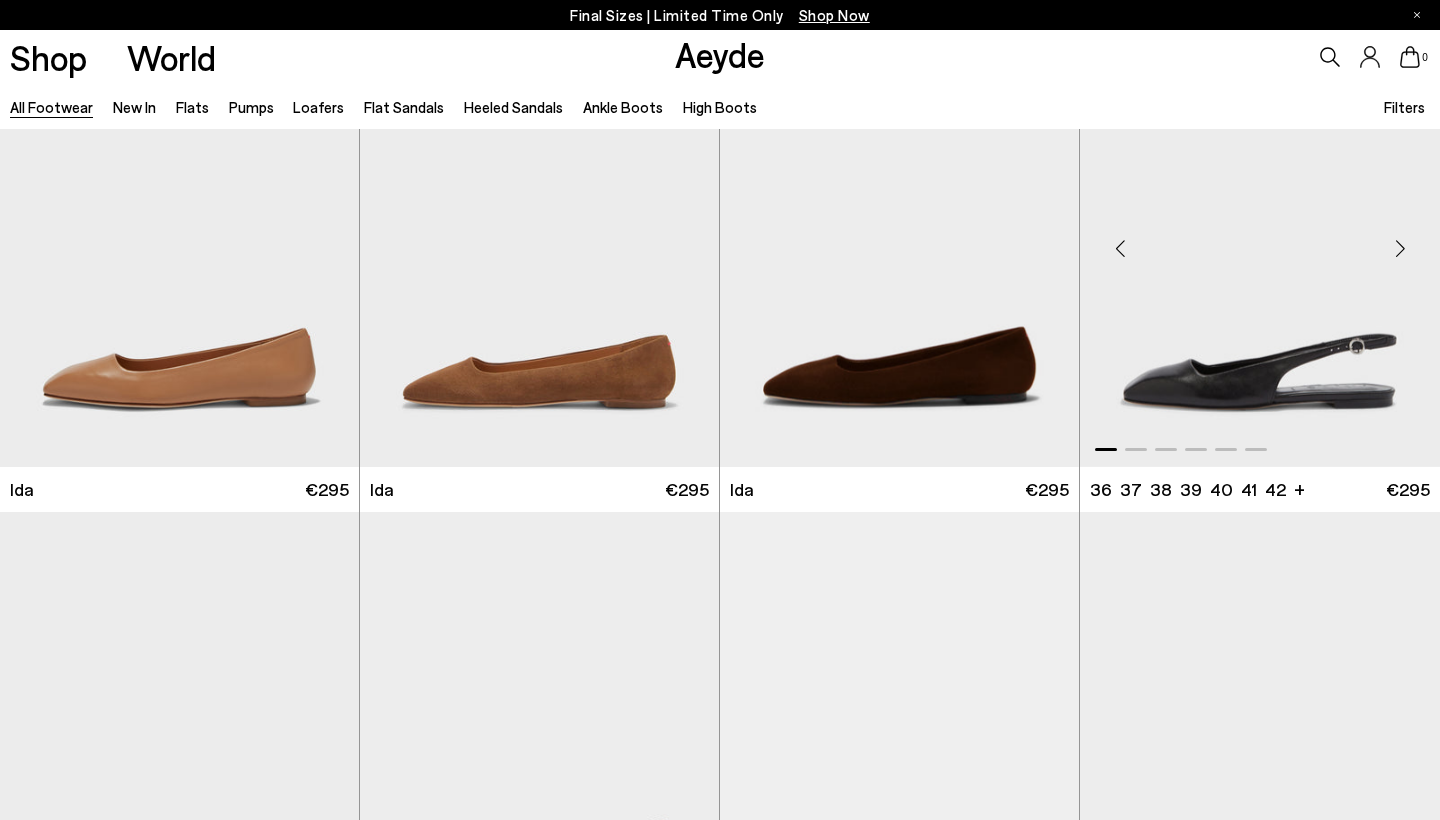 click at bounding box center (1400, 249) 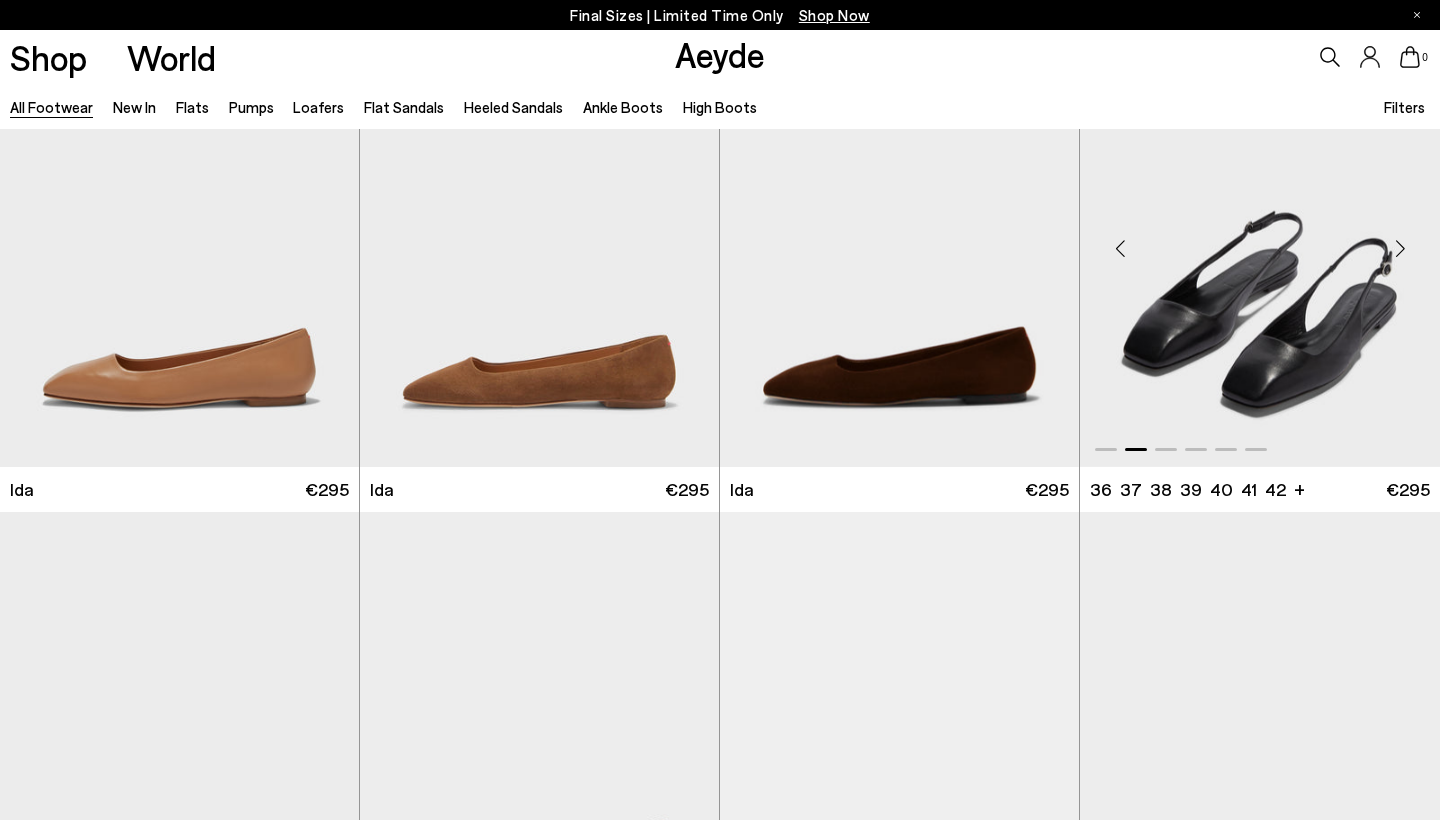 click at bounding box center [1400, 249] 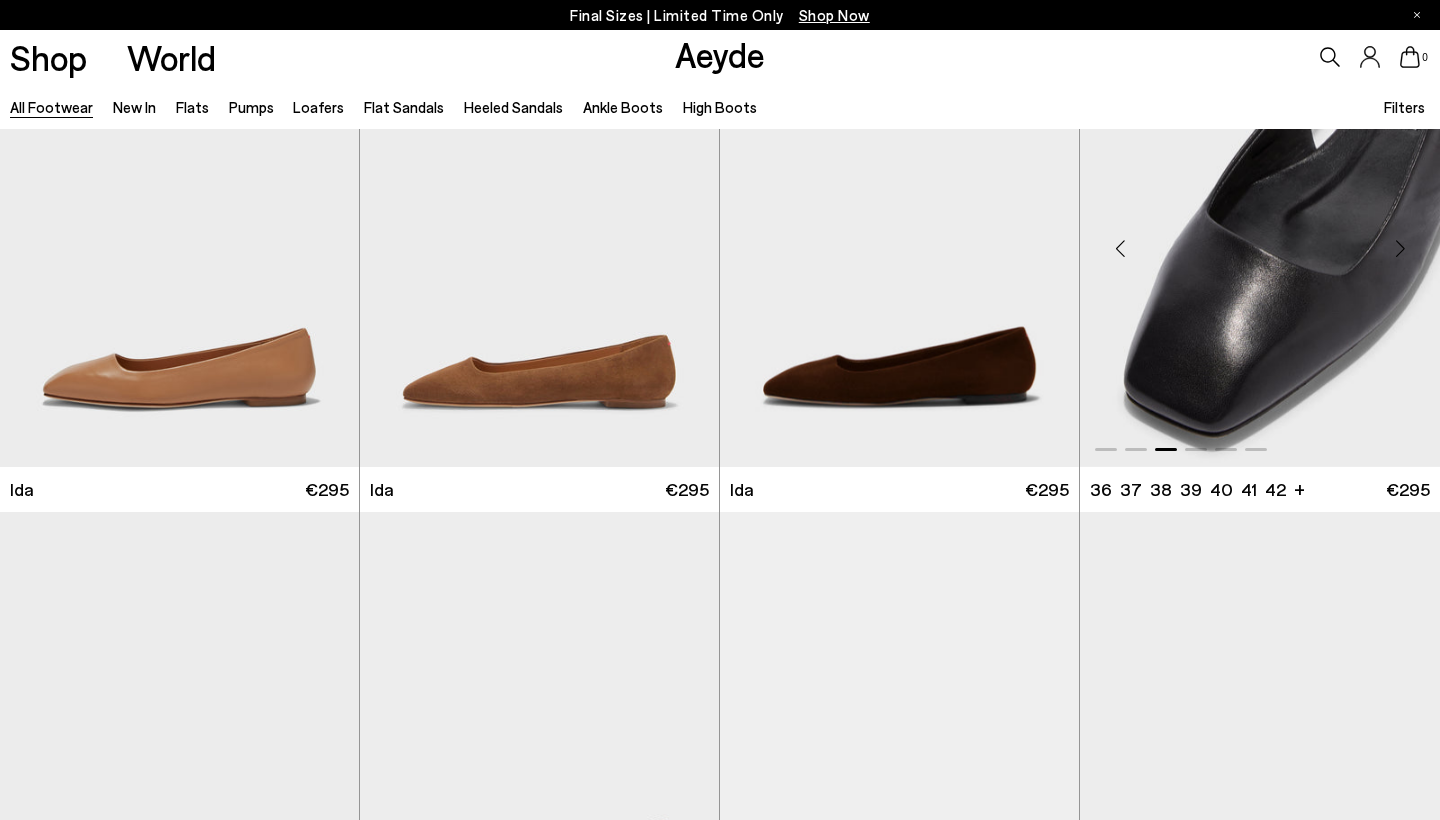 click at bounding box center [1400, 249] 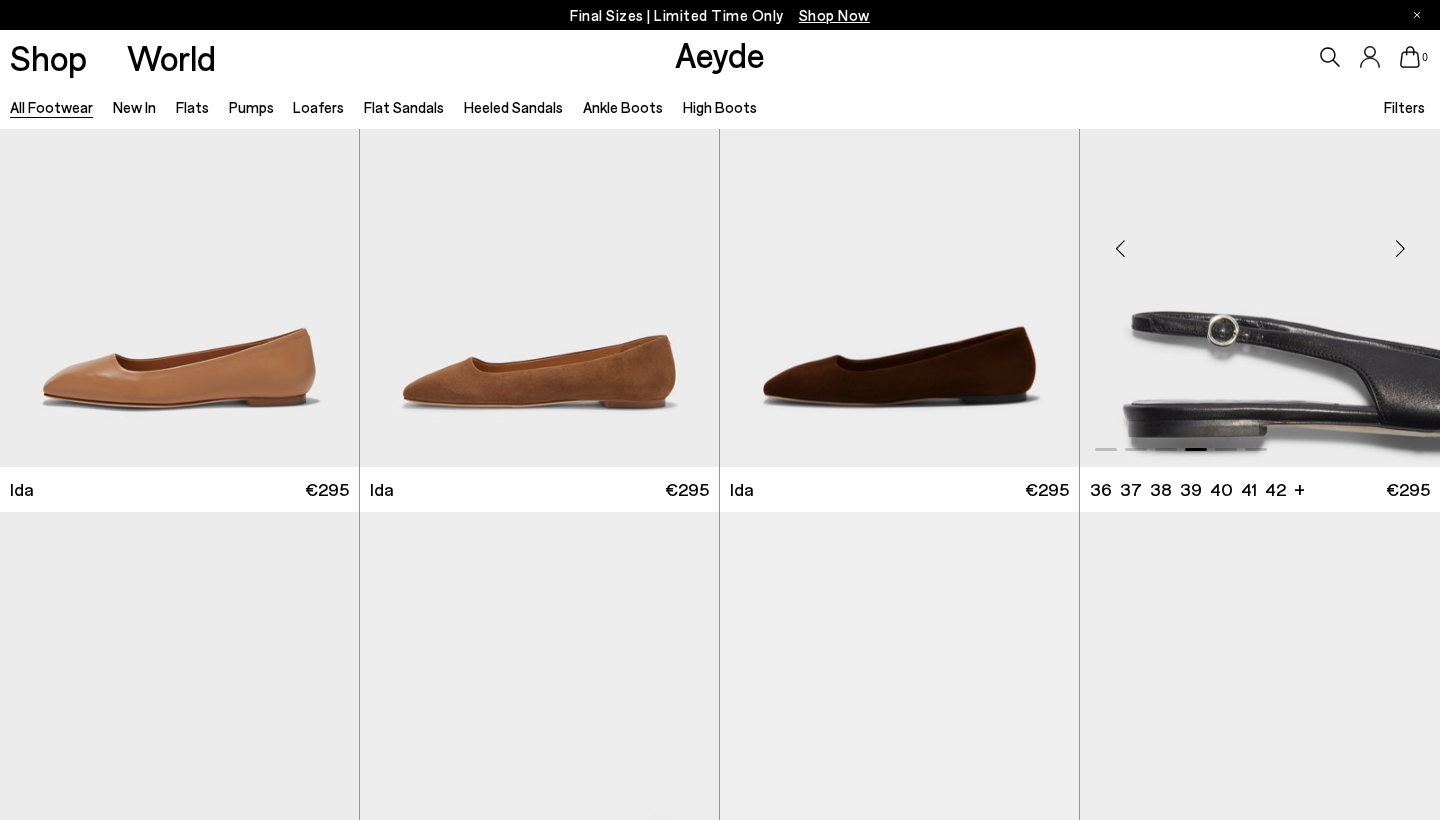 click at bounding box center [1400, 249] 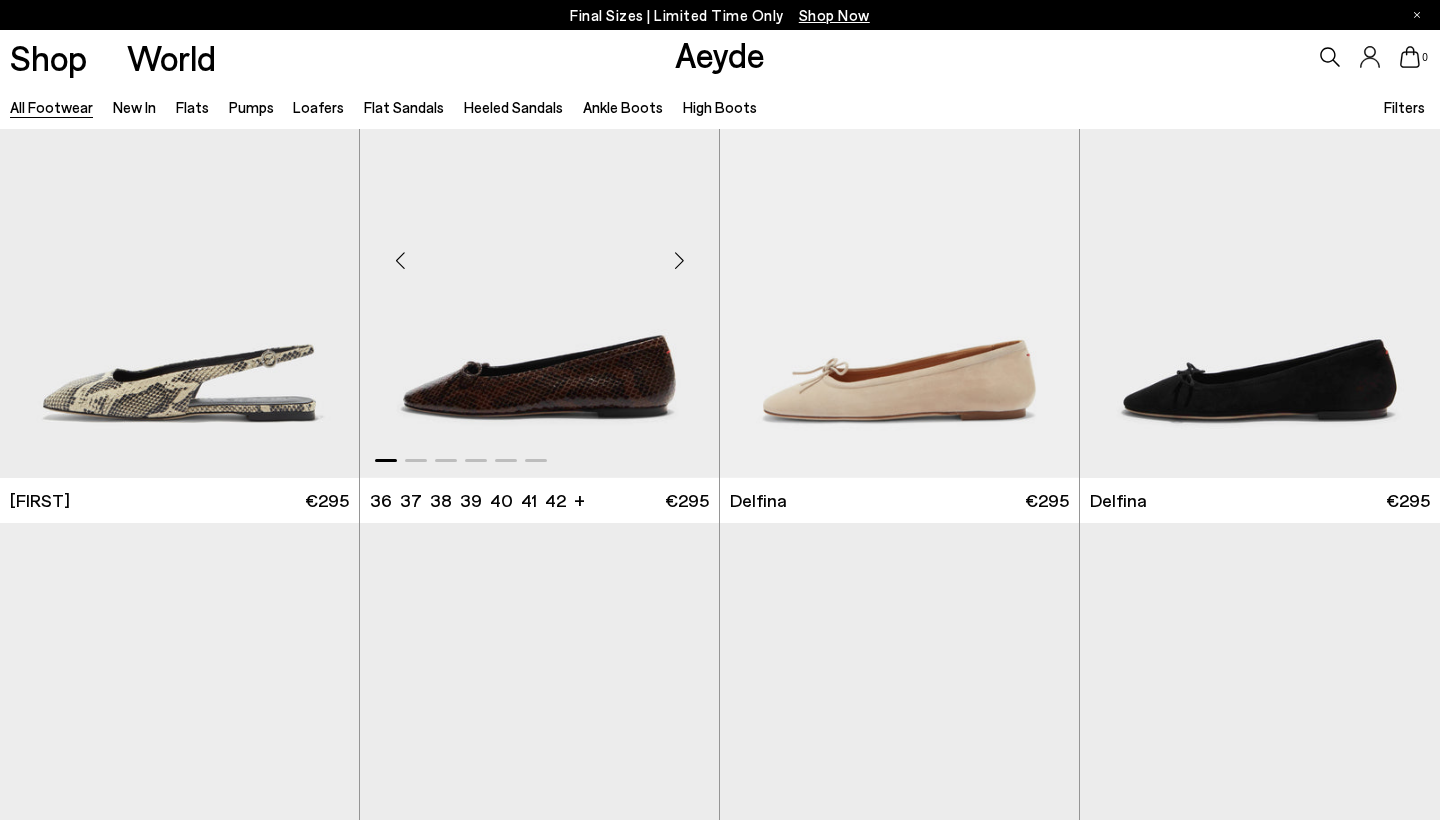 scroll, scrollTop: 14502, scrollLeft: 0, axis: vertical 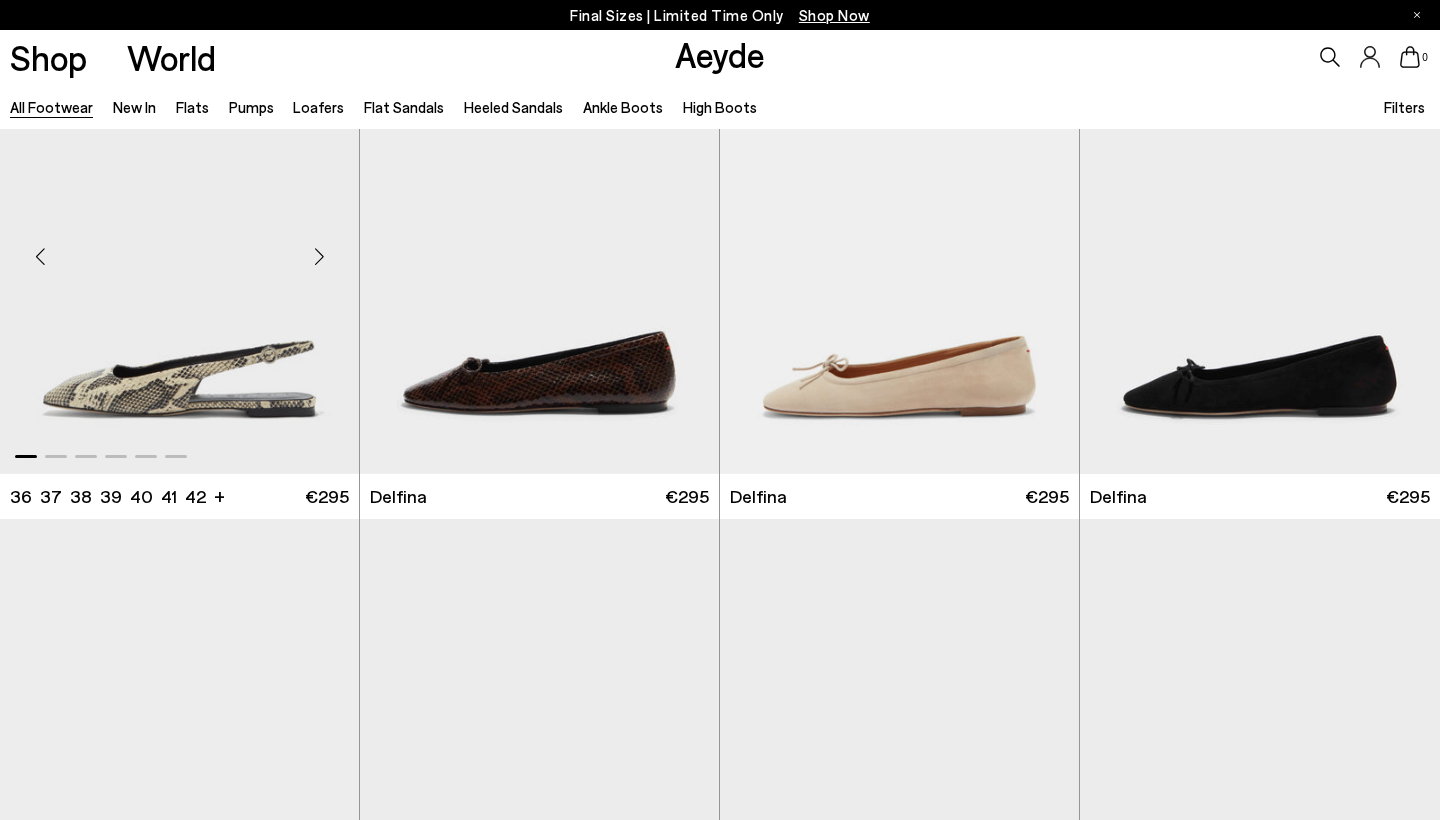 click at bounding box center (319, 256) 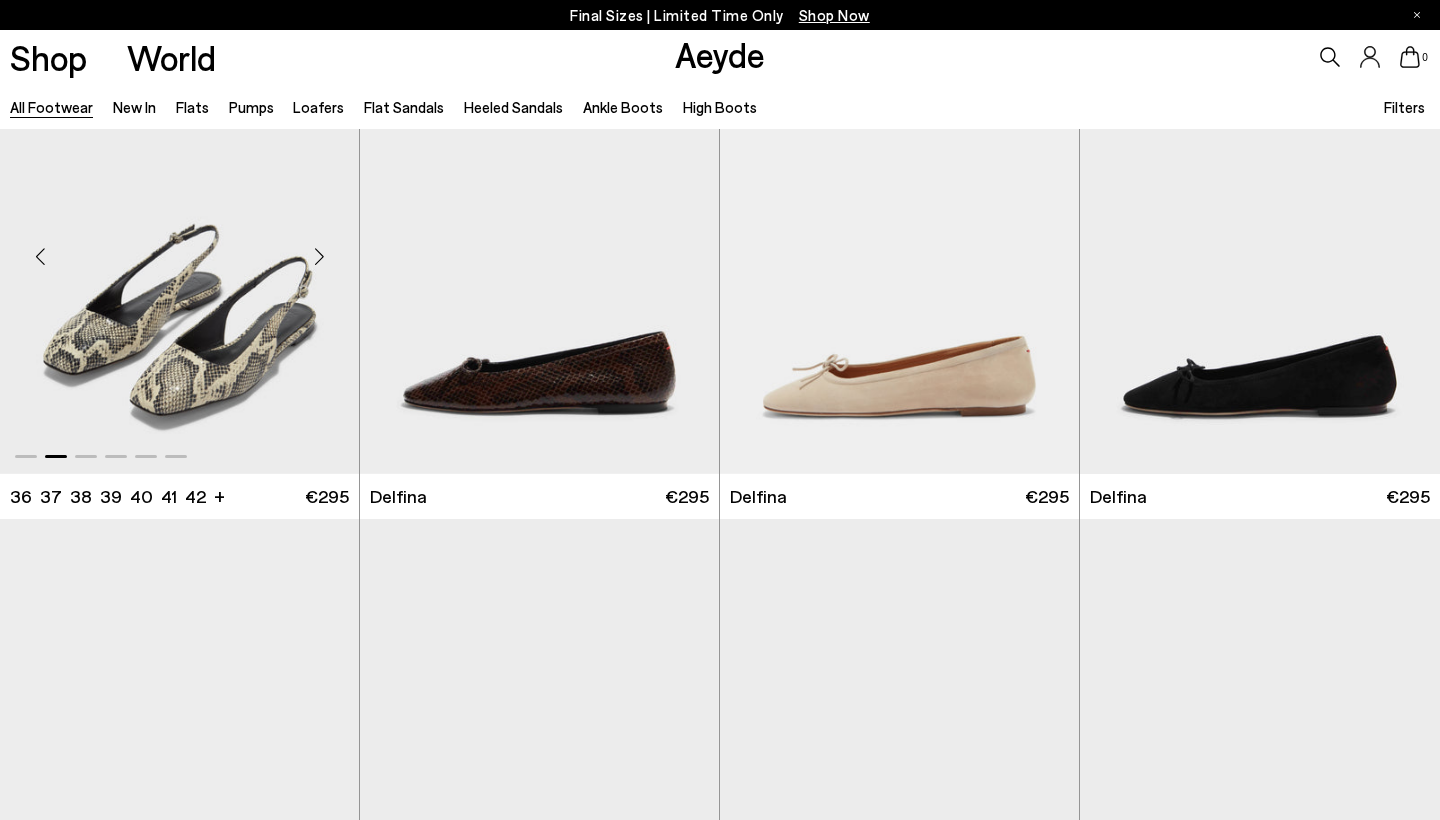 click at bounding box center [319, 256] 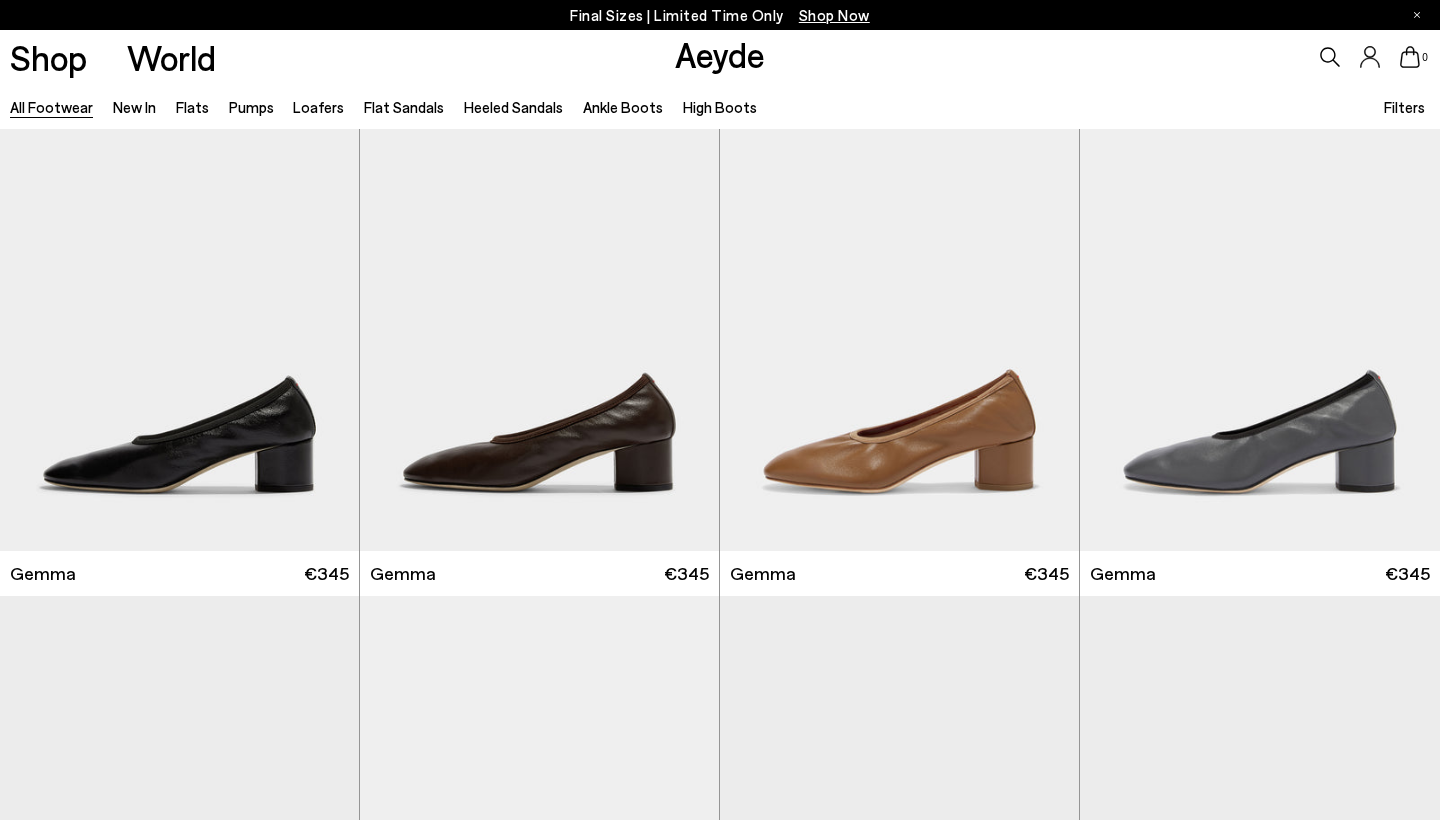 scroll, scrollTop: 15935, scrollLeft: 0, axis: vertical 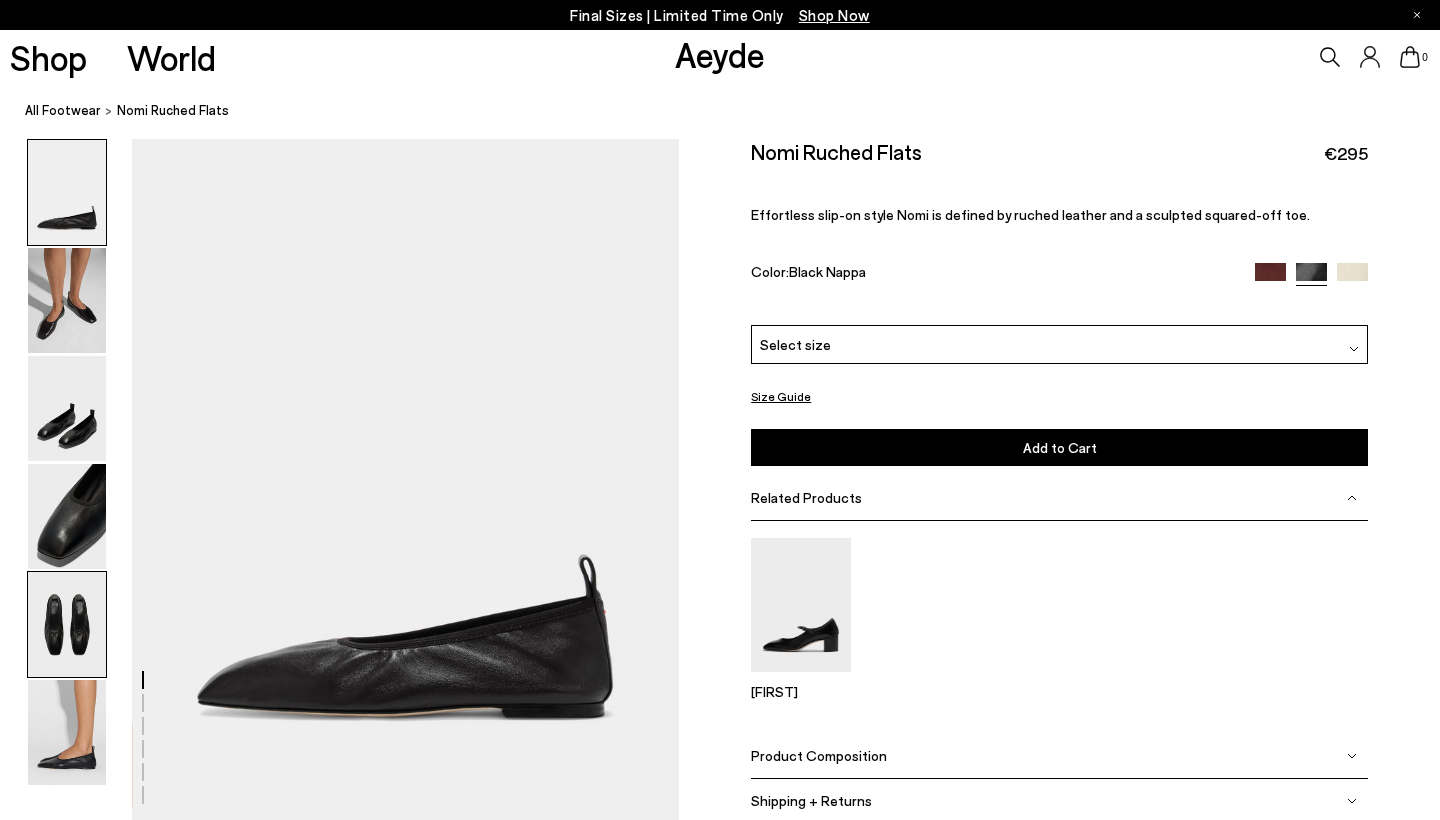 click at bounding box center [67, 624] 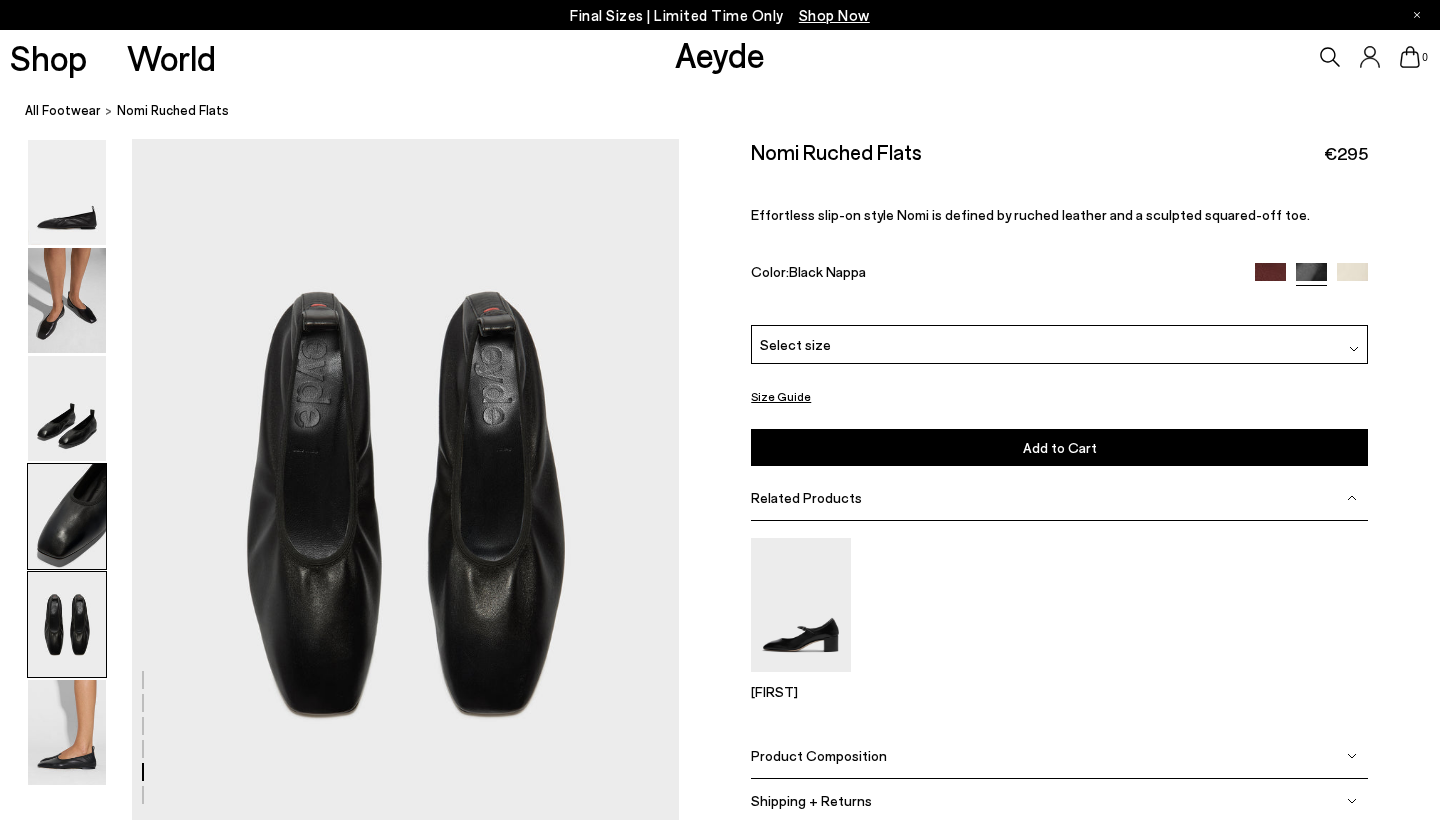 click at bounding box center [67, 516] 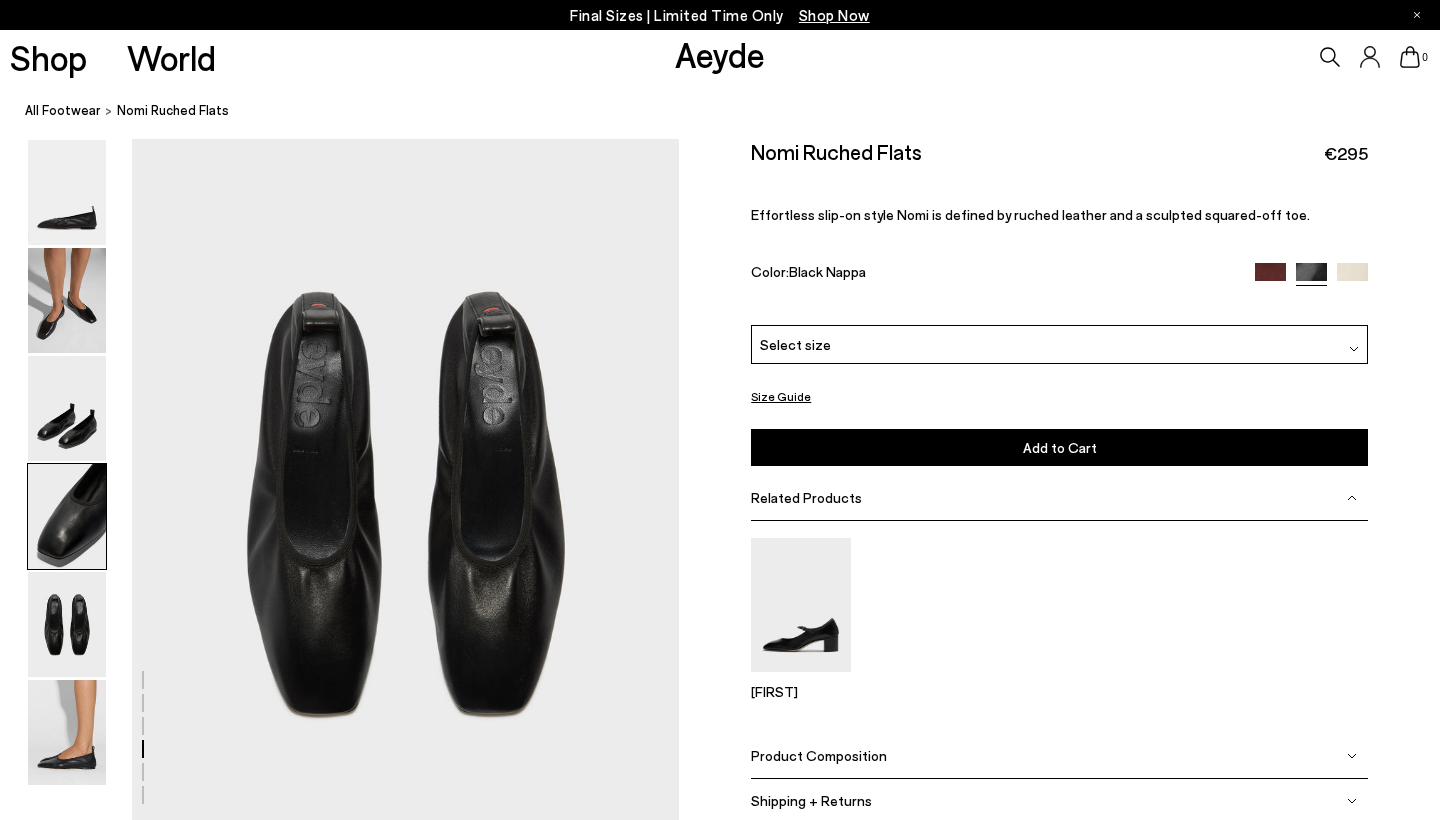 scroll, scrollTop: 2150, scrollLeft: 0, axis: vertical 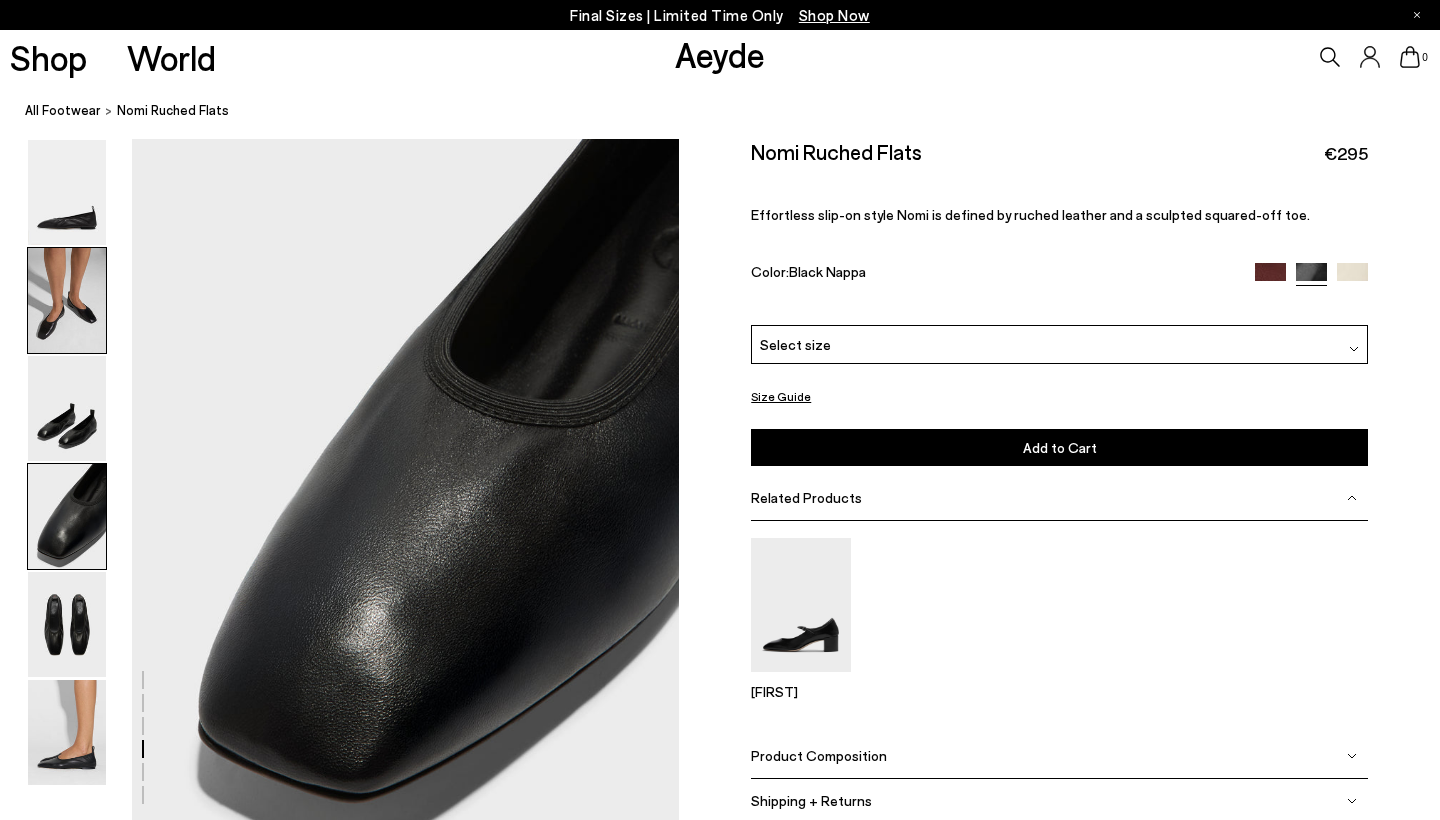 click at bounding box center (67, 300) 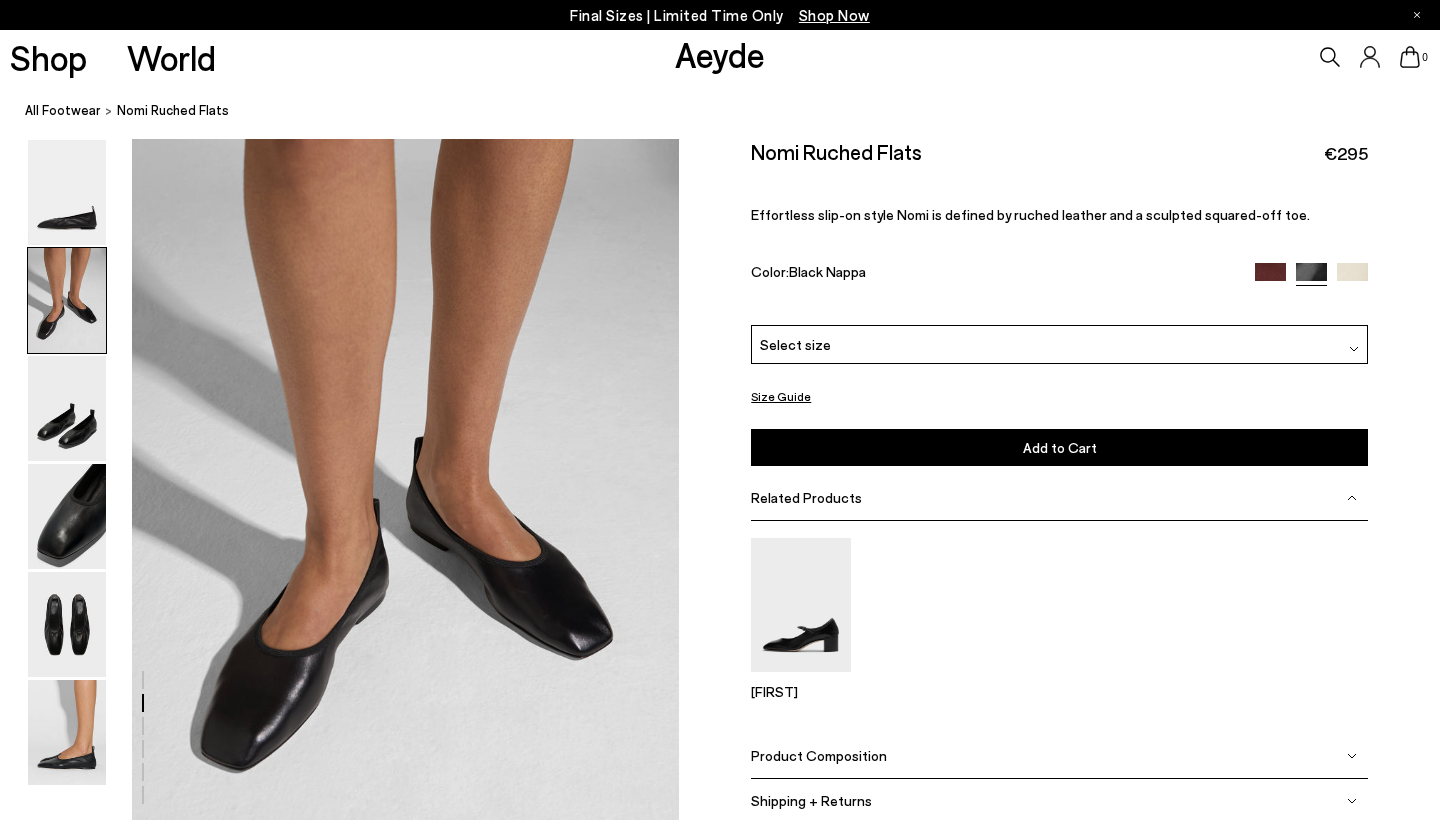scroll, scrollTop: 685, scrollLeft: 0, axis: vertical 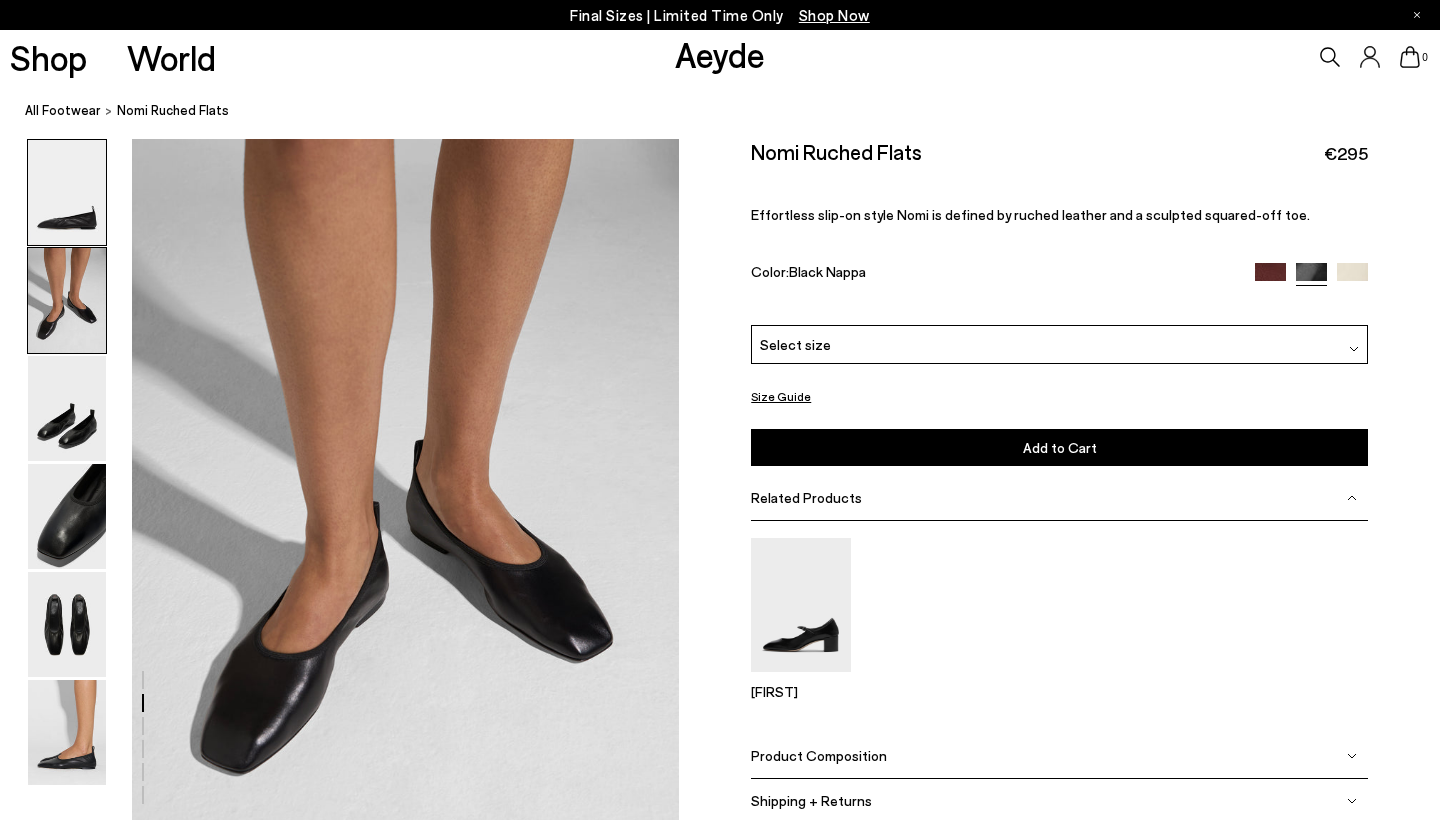 click at bounding box center [67, 192] 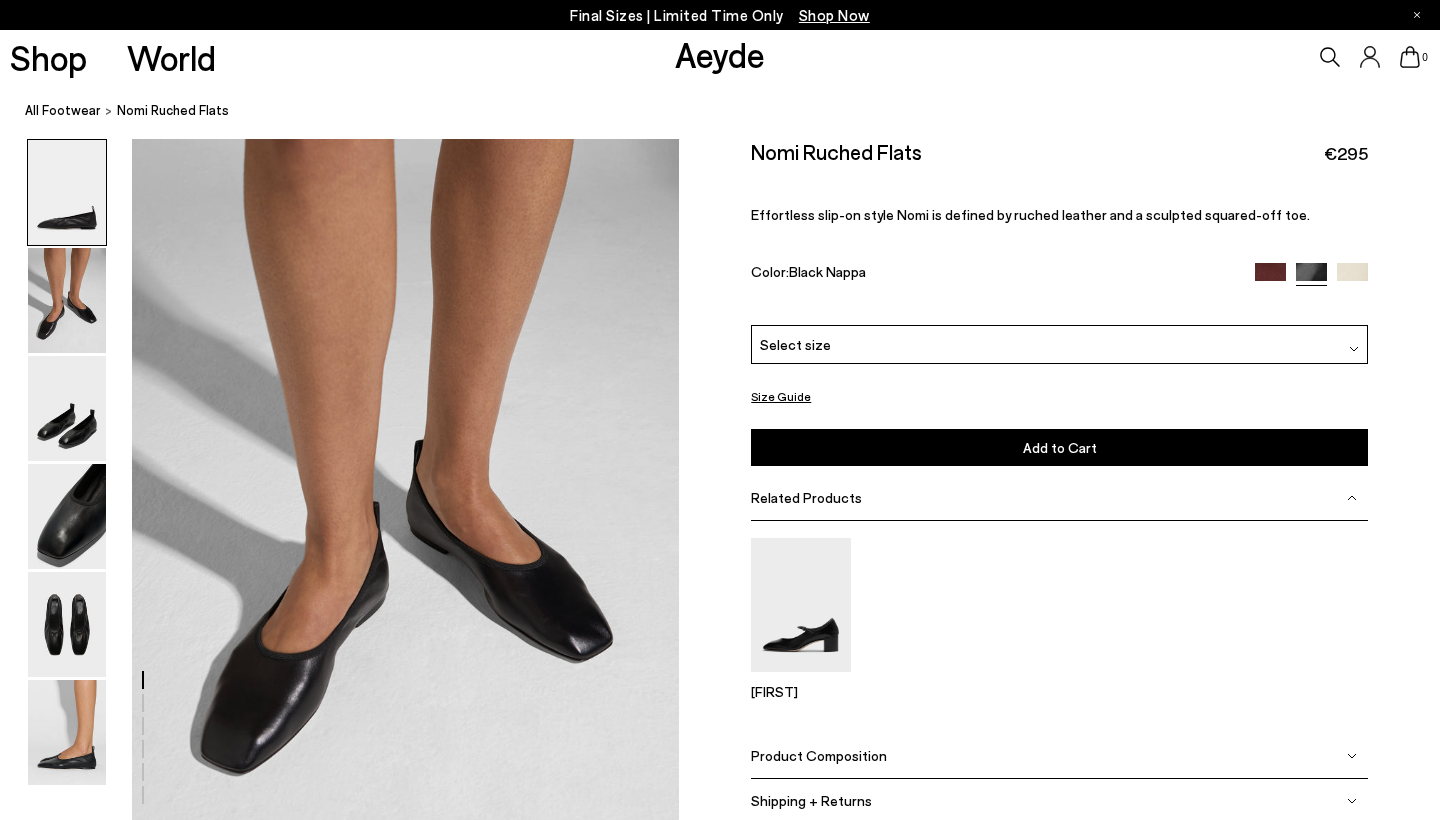 scroll, scrollTop: 0, scrollLeft: 0, axis: both 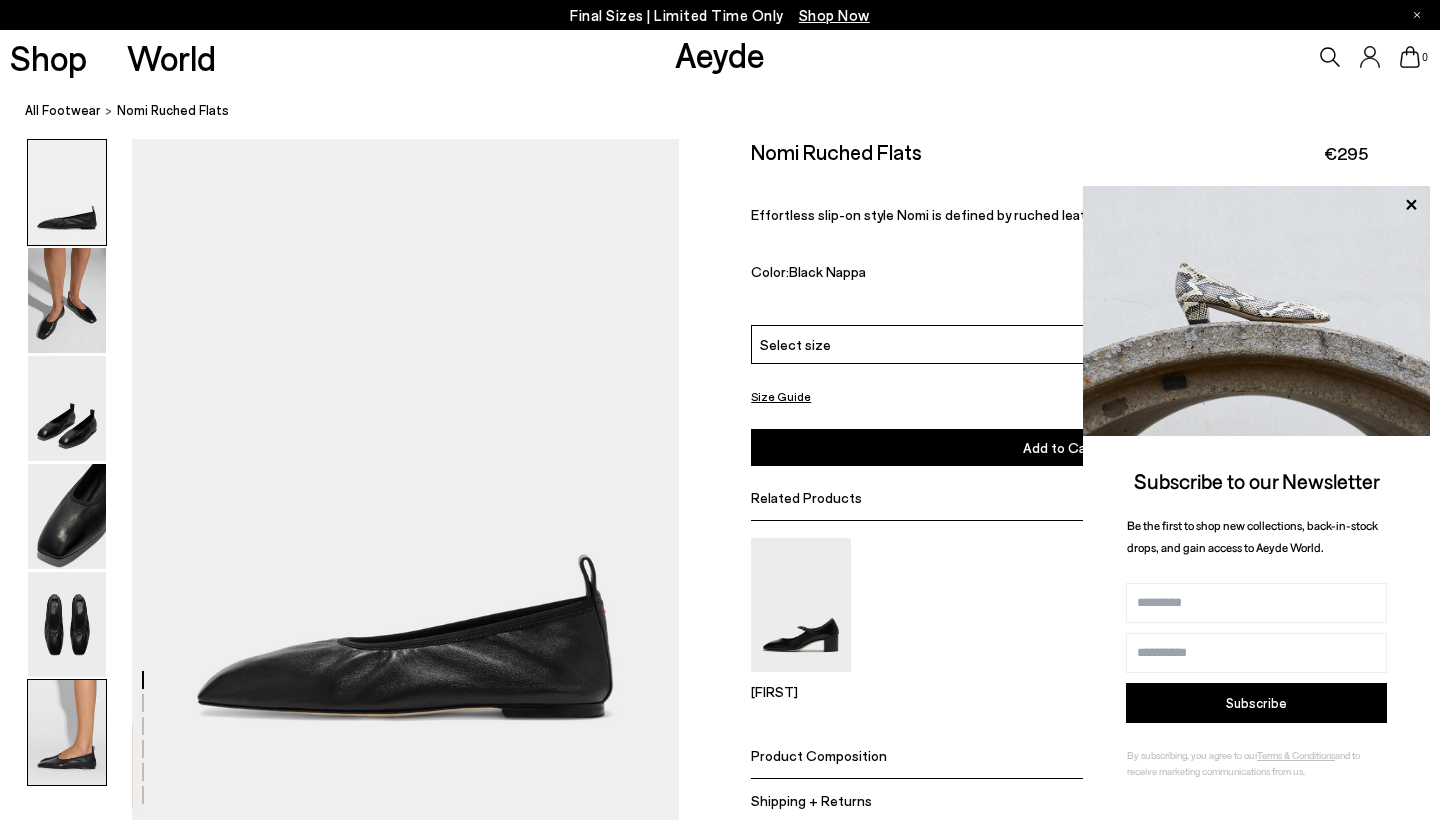 click at bounding box center [67, 732] 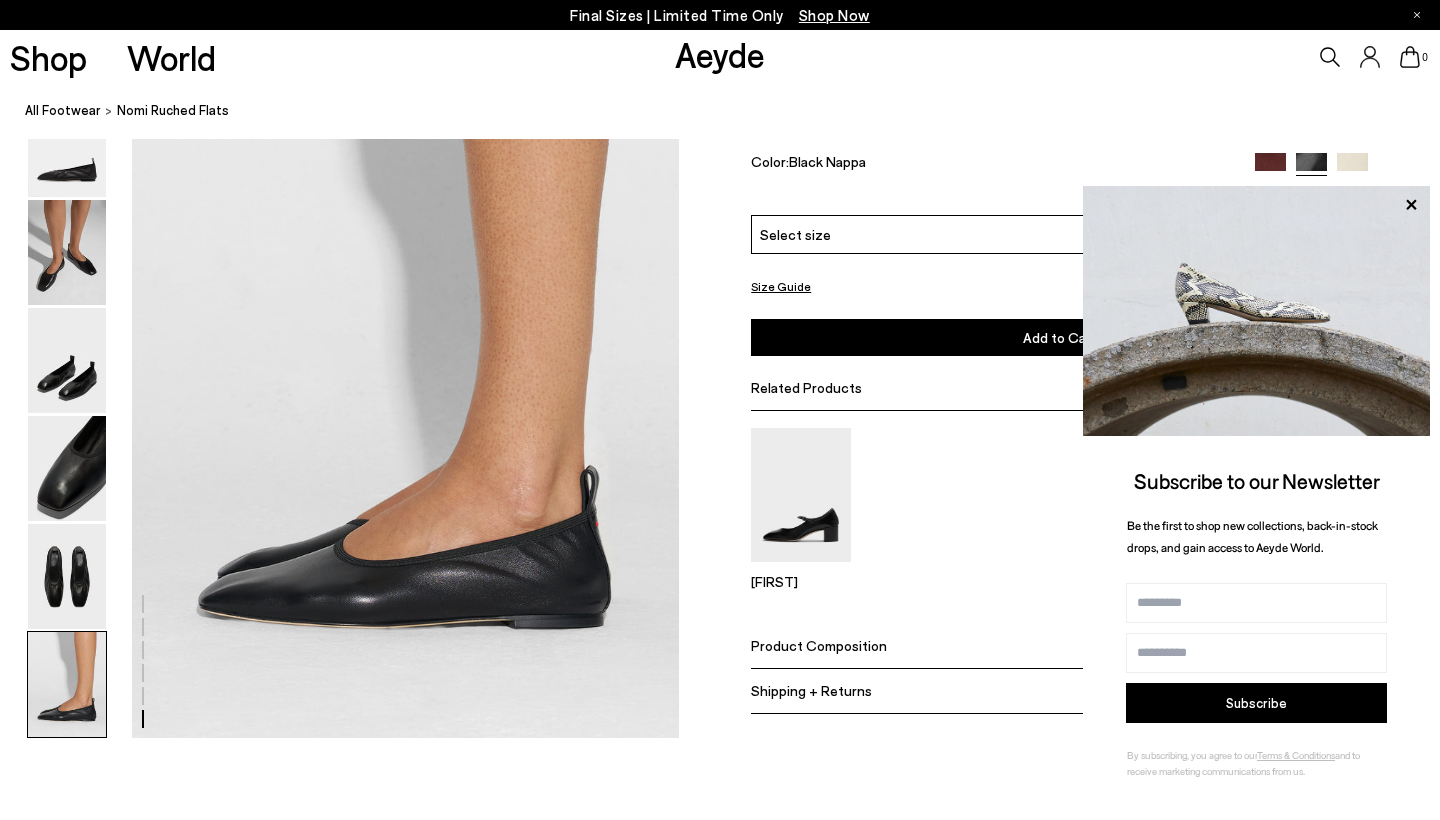 scroll, scrollTop: 3753, scrollLeft: 0, axis: vertical 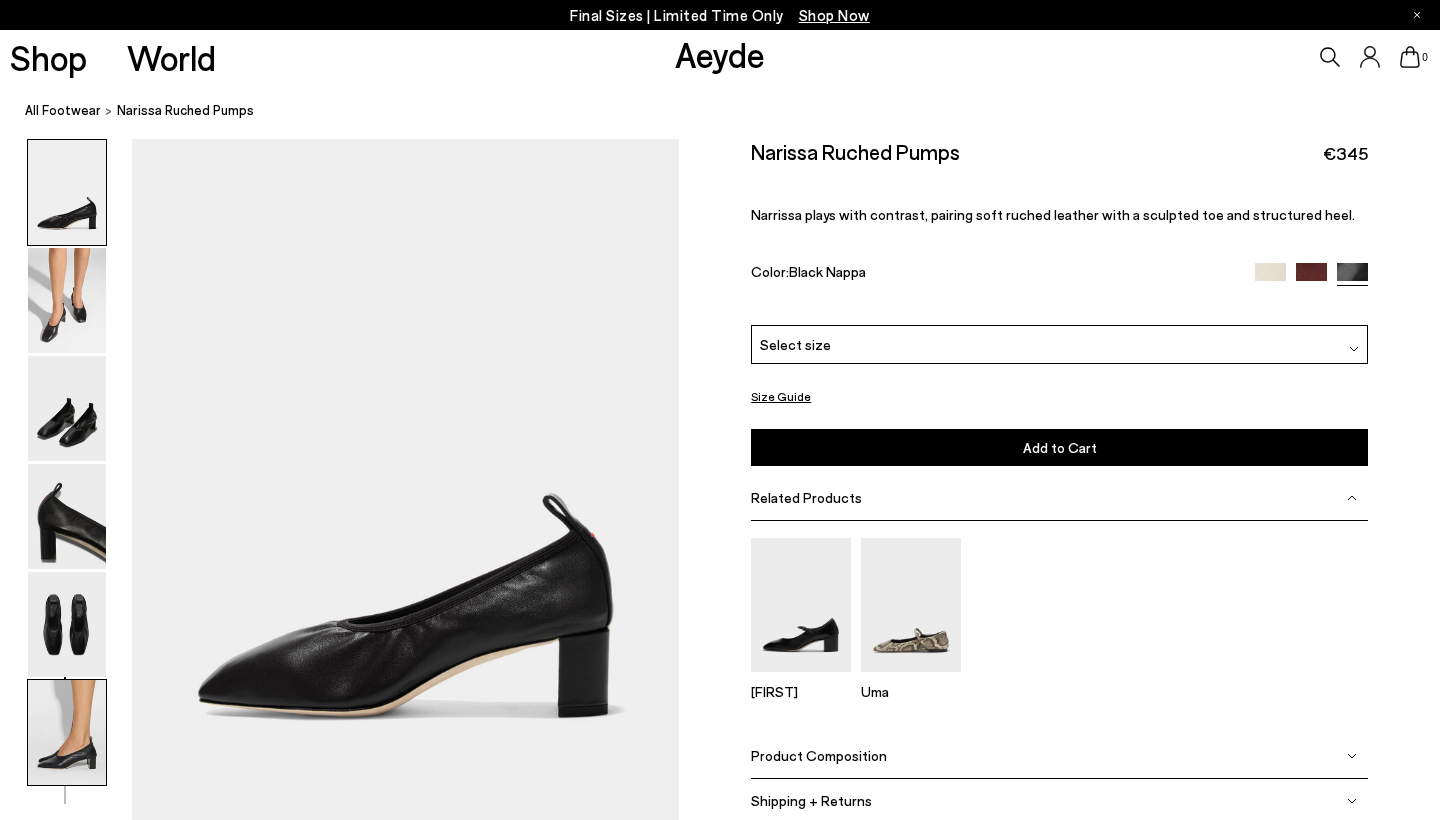 click at bounding box center [67, 732] 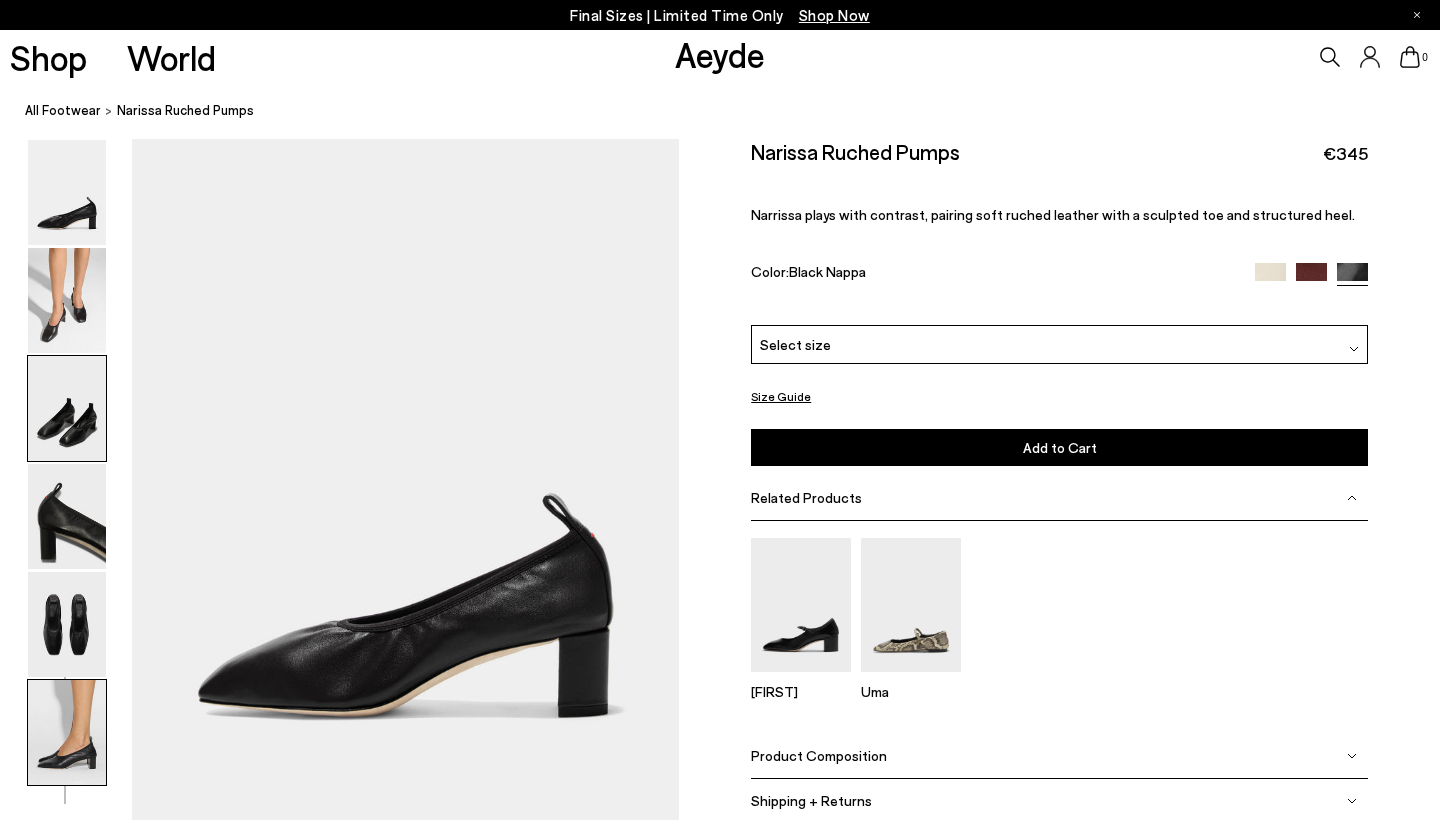 scroll, scrollTop: 3753, scrollLeft: 0, axis: vertical 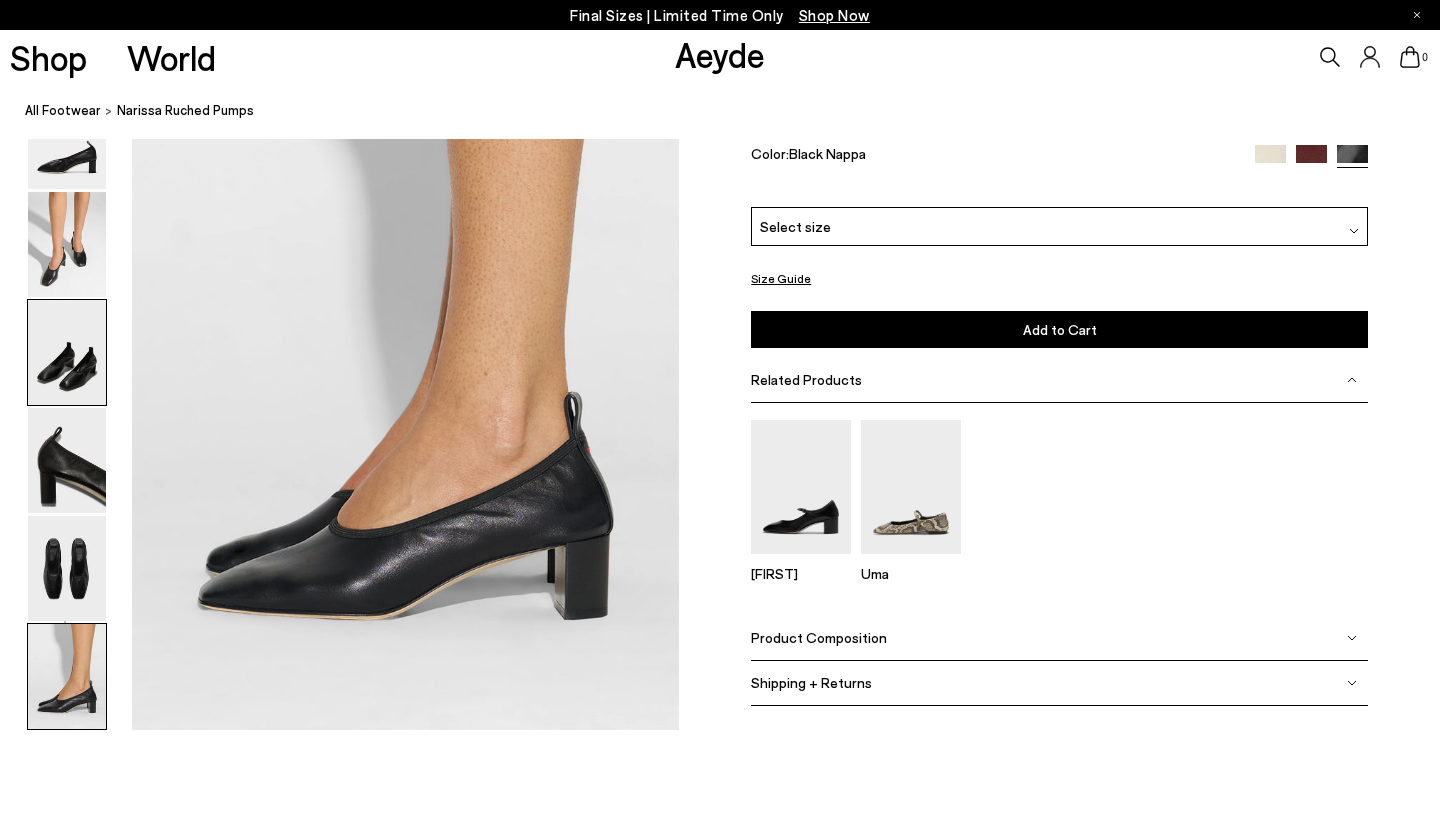 click at bounding box center [67, 352] 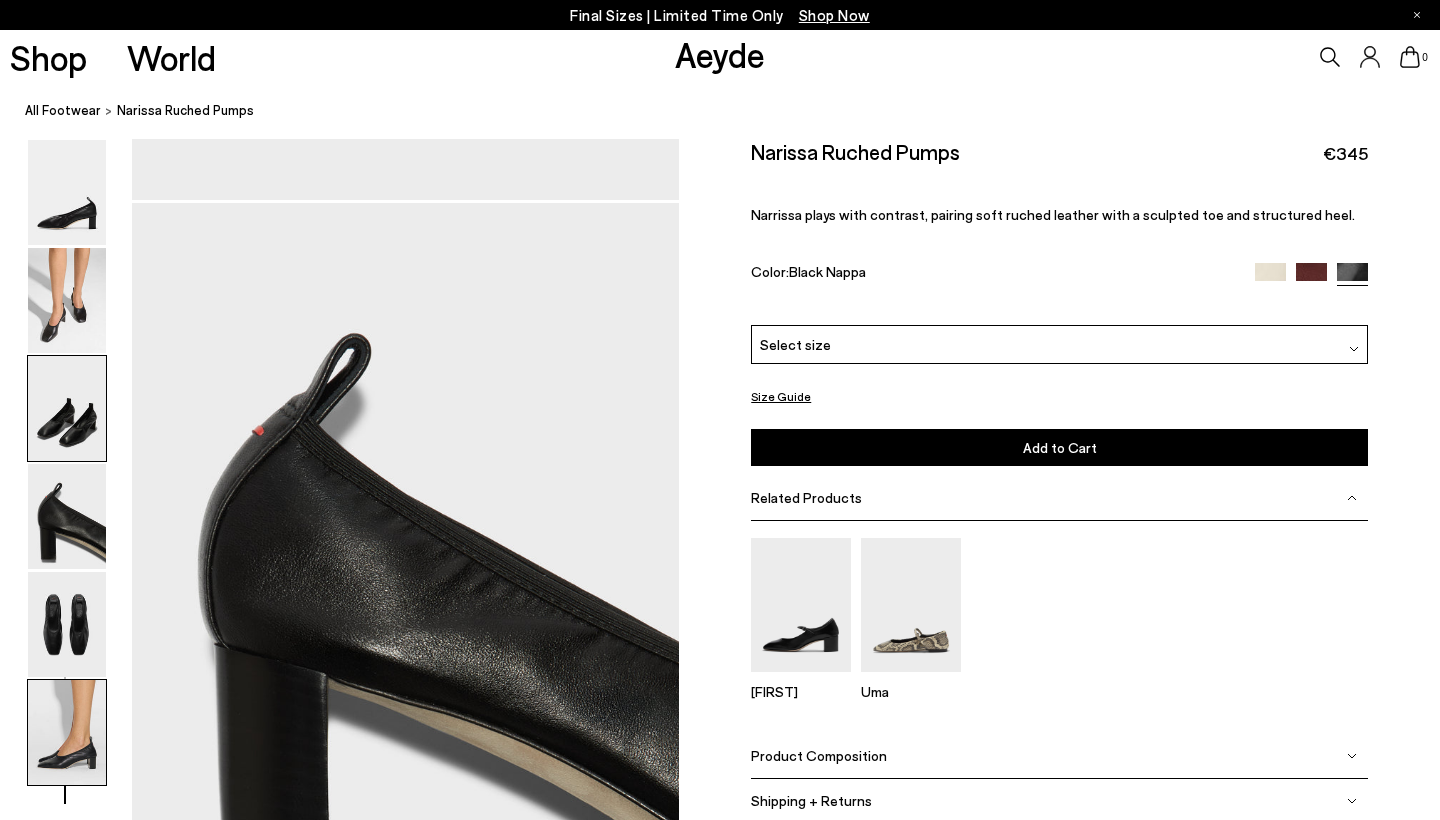 scroll, scrollTop: 1417, scrollLeft: 0, axis: vertical 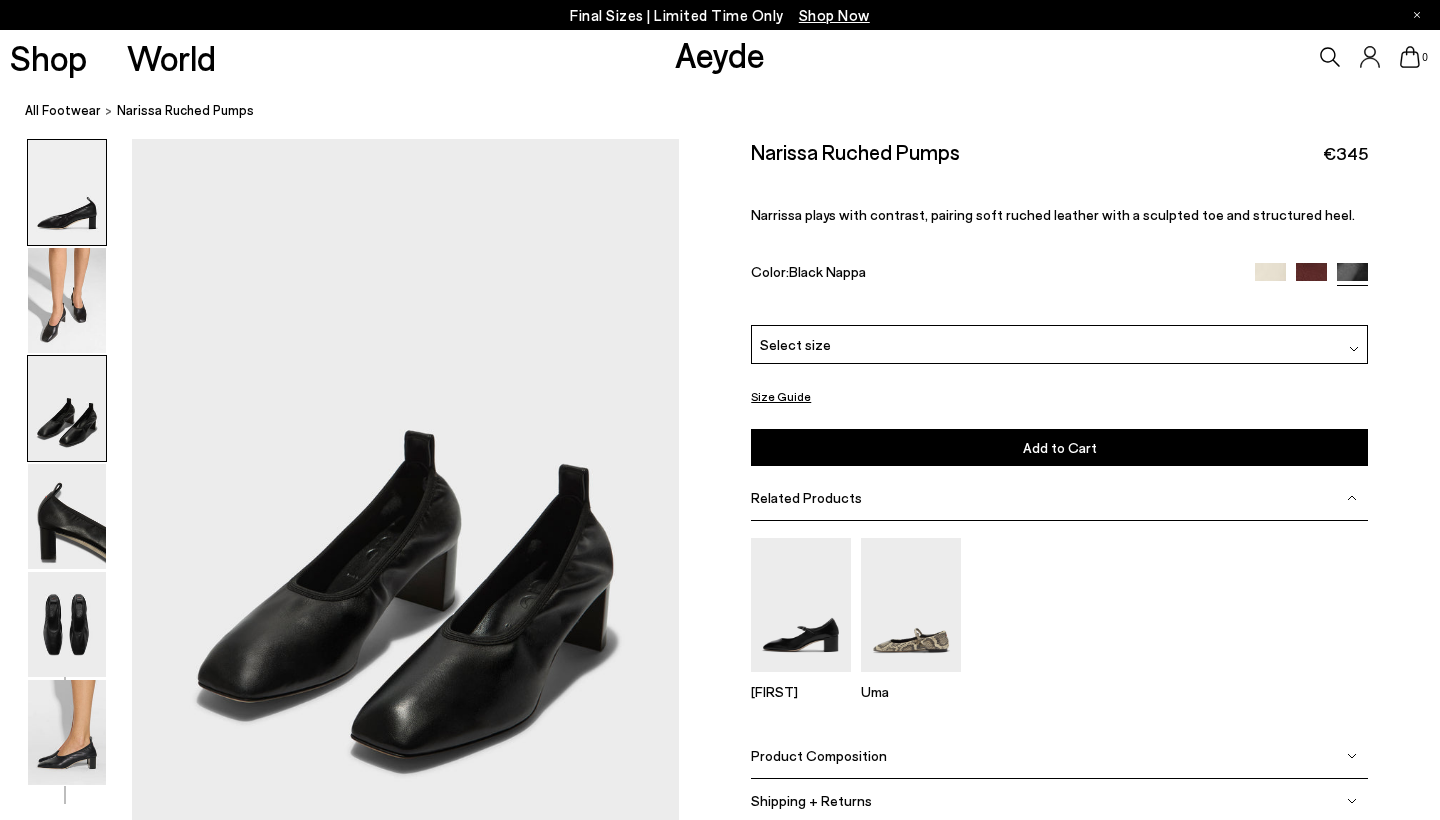 click at bounding box center [67, 192] 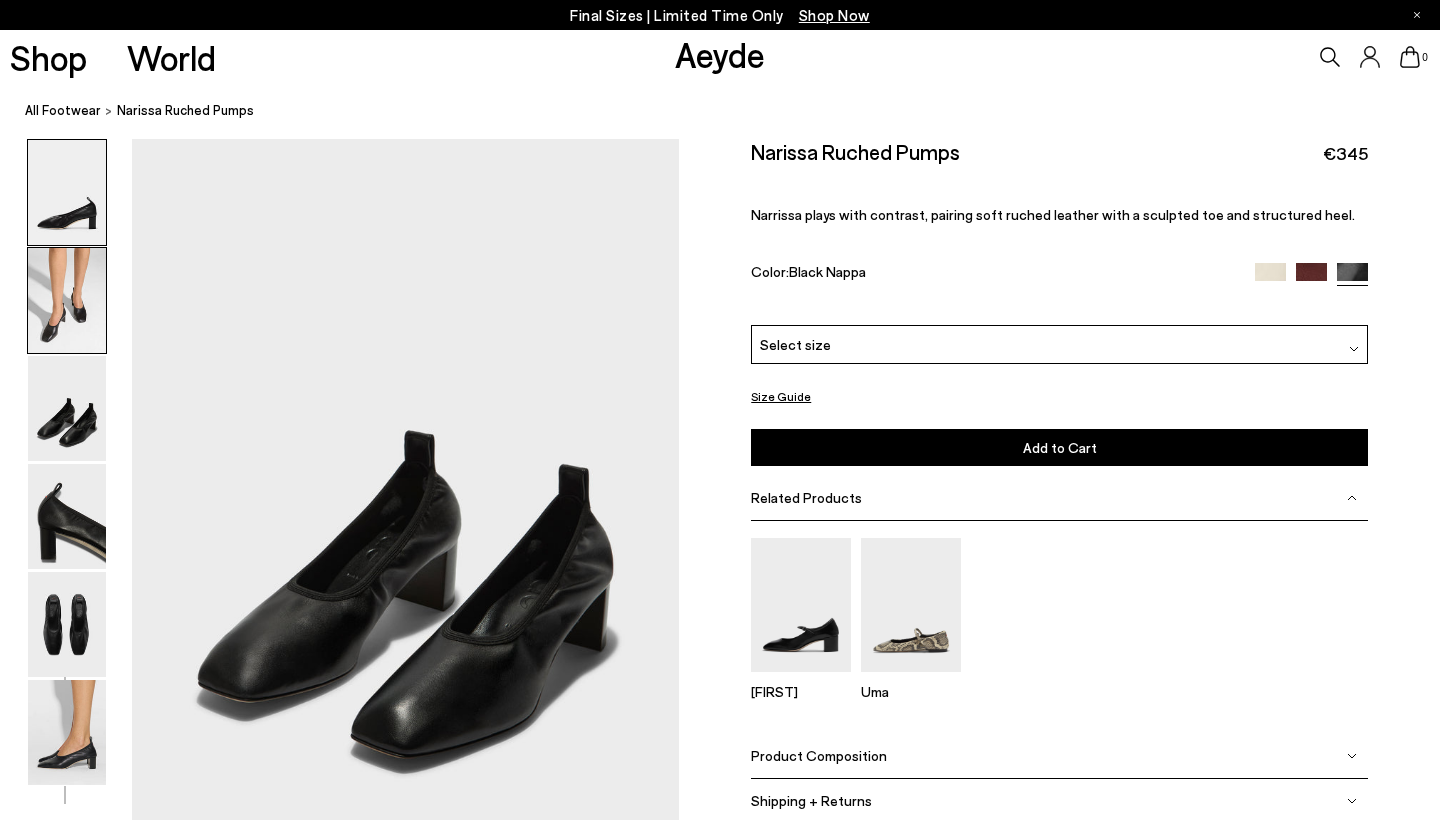 scroll, scrollTop: 0, scrollLeft: 0, axis: both 